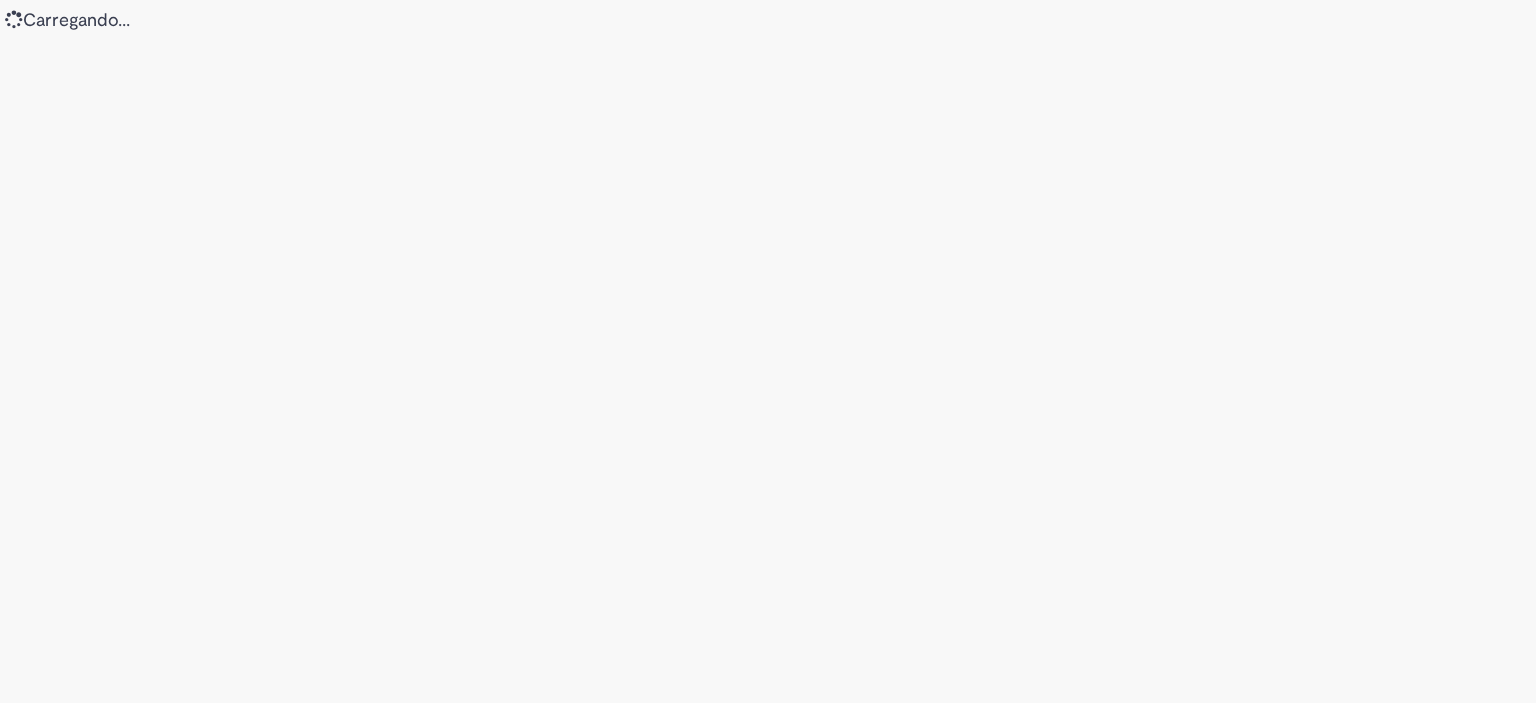 scroll, scrollTop: 0, scrollLeft: 0, axis: both 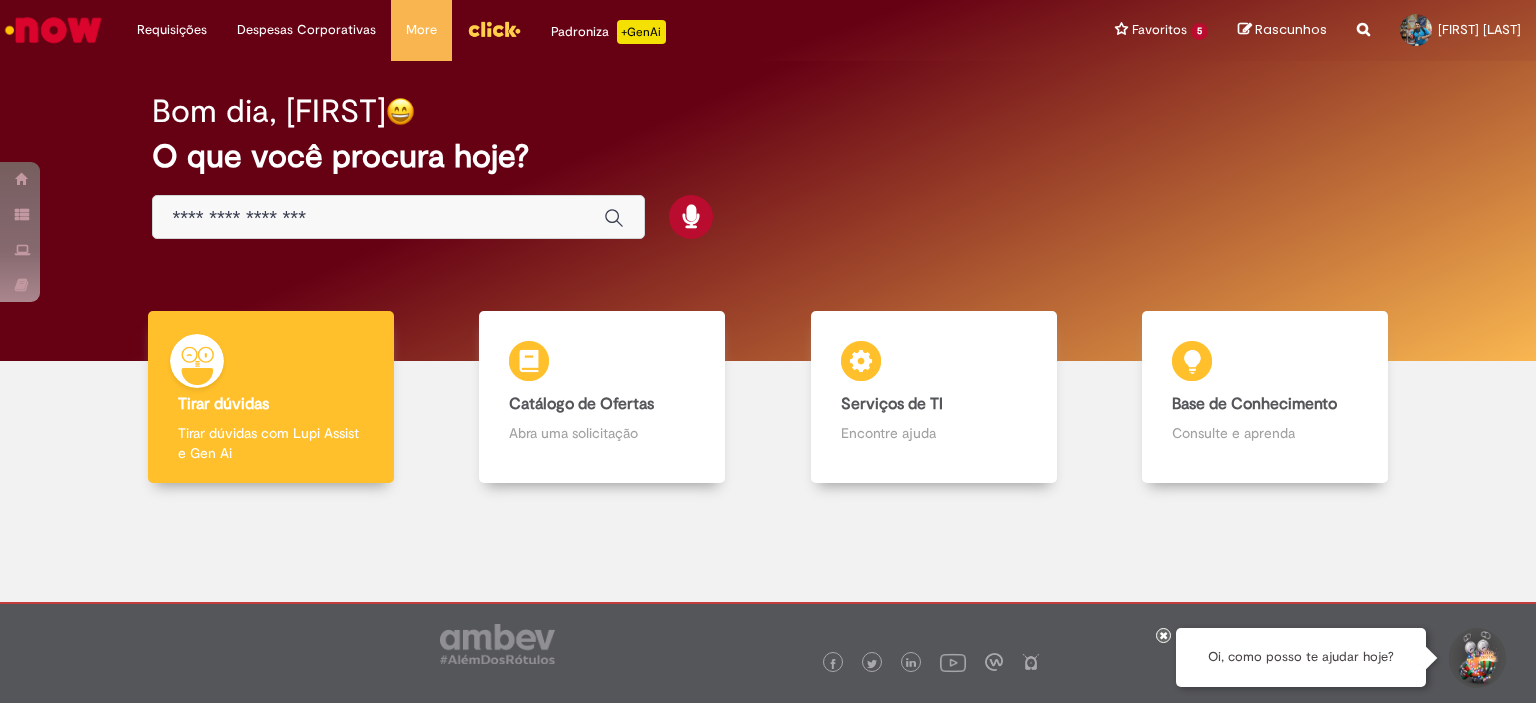 click at bounding box center (378, 218) 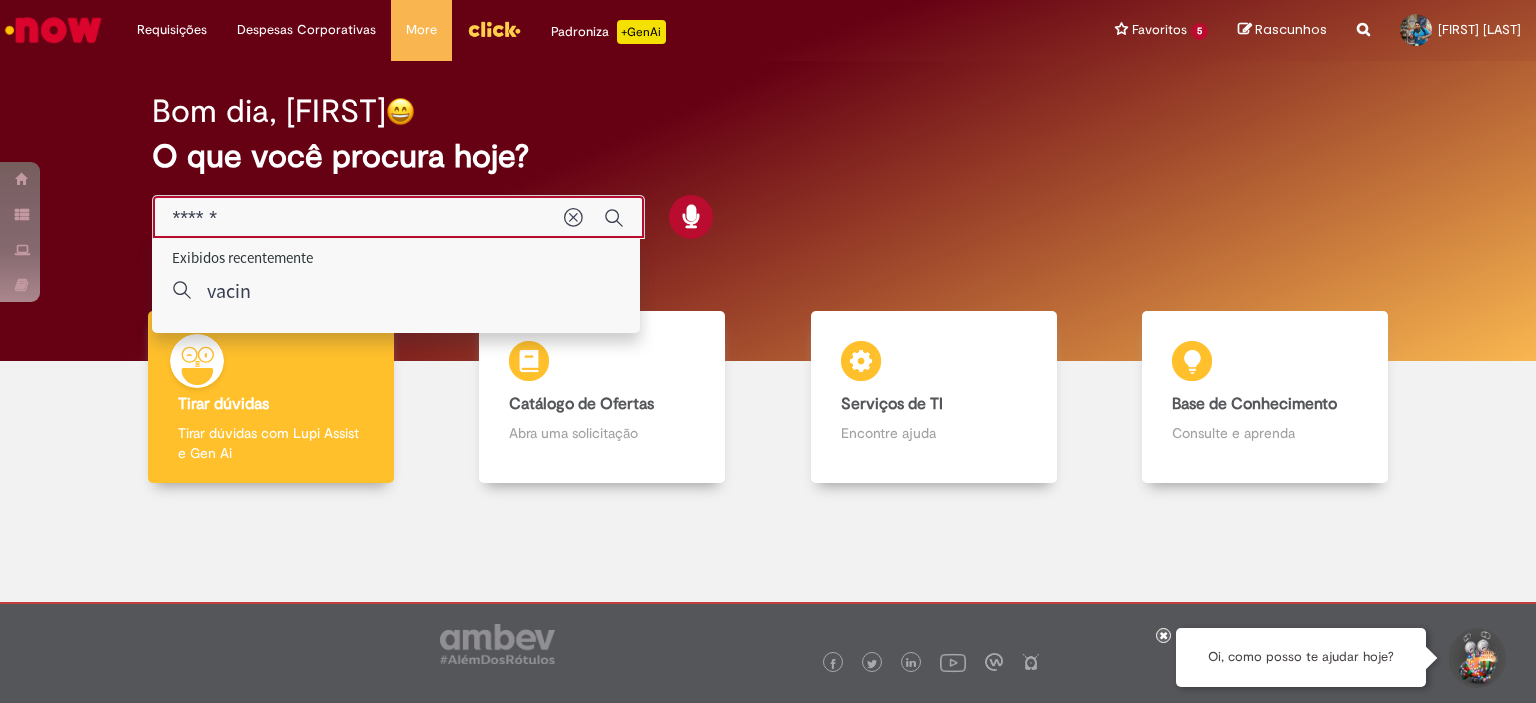 type on "*******" 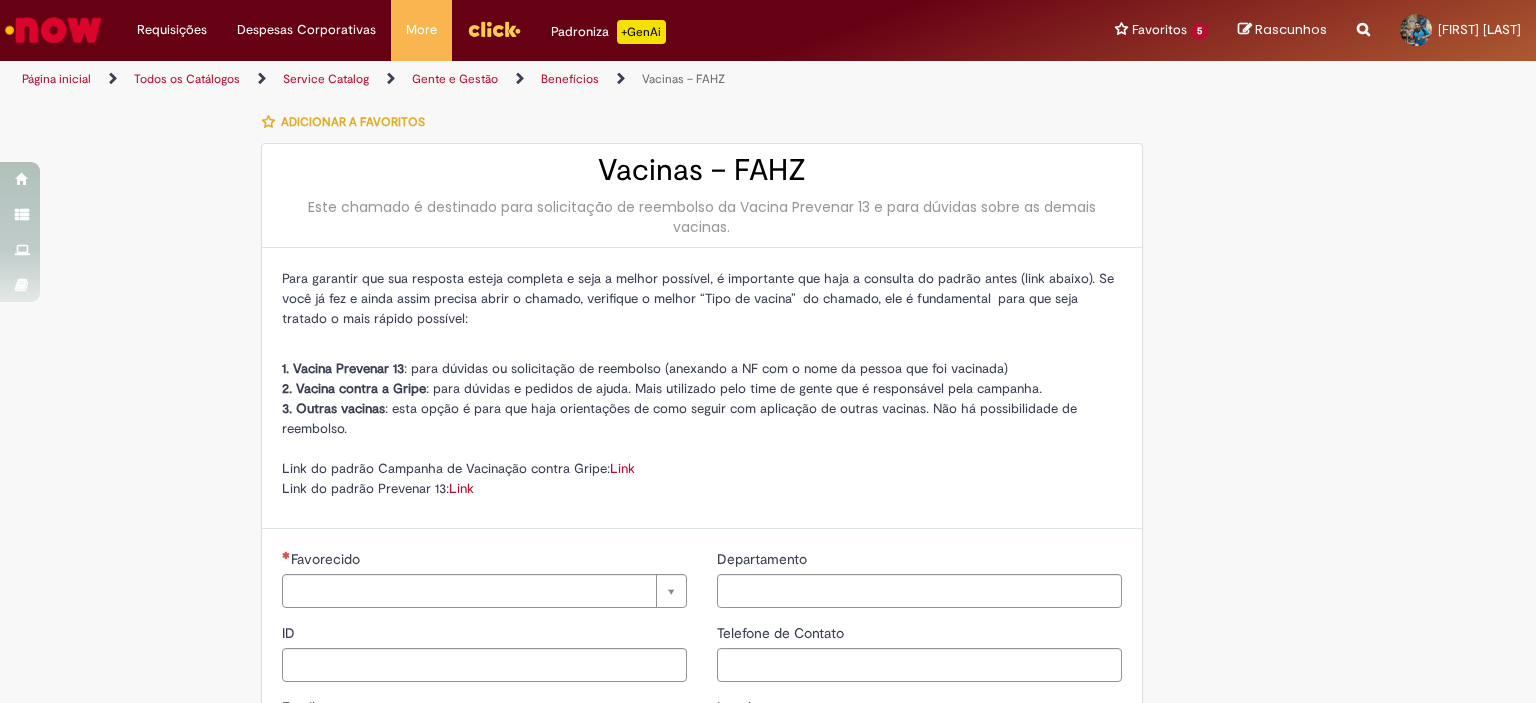 type on "********" 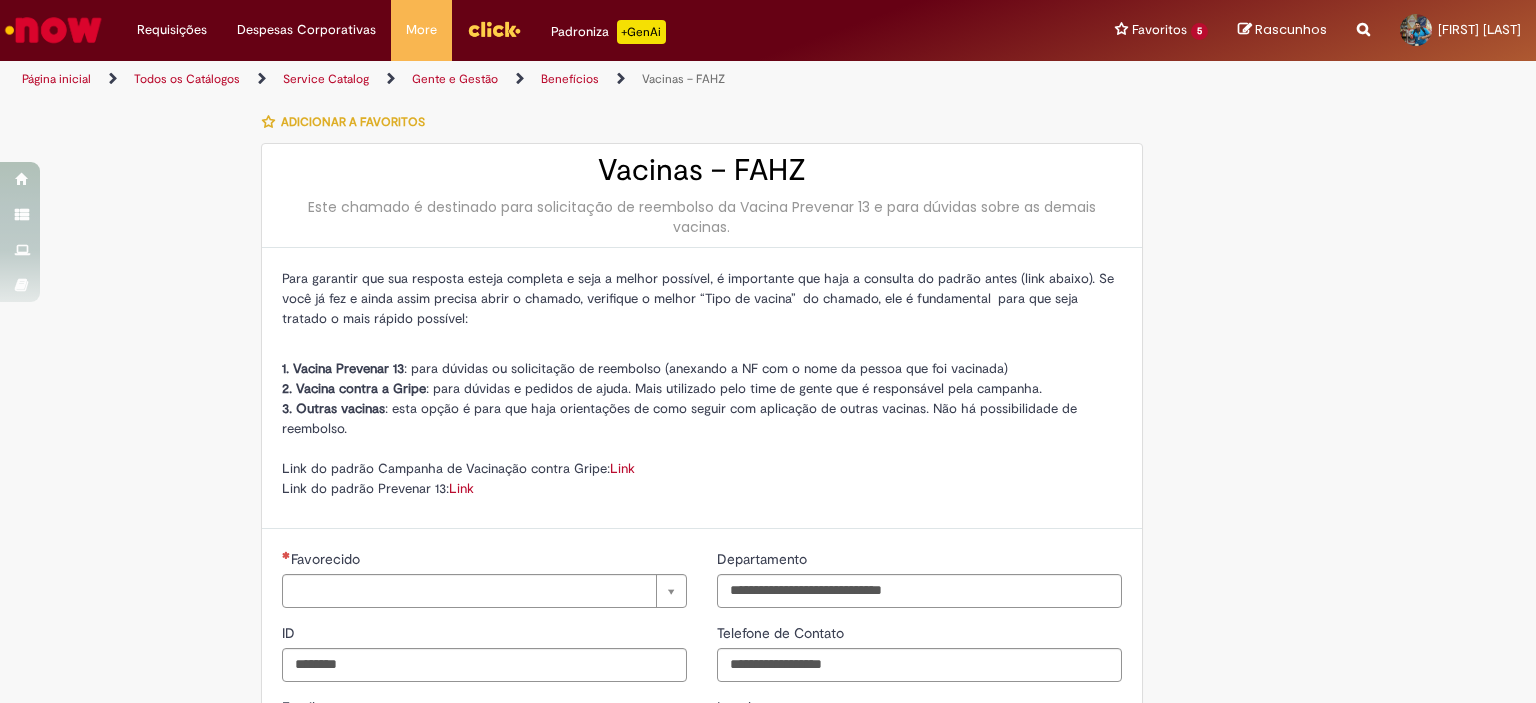type on "**********" 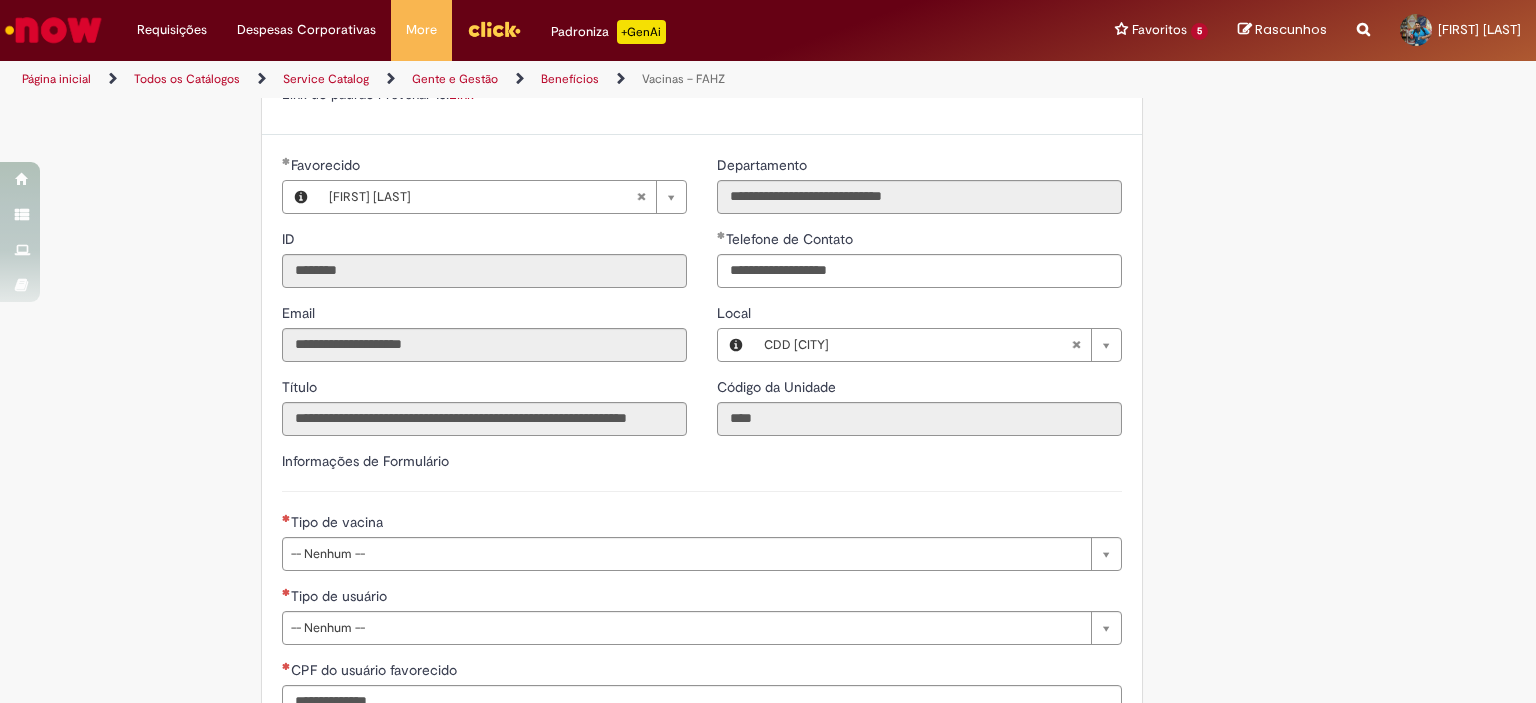 scroll, scrollTop: 396, scrollLeft: 0, axis: vertical 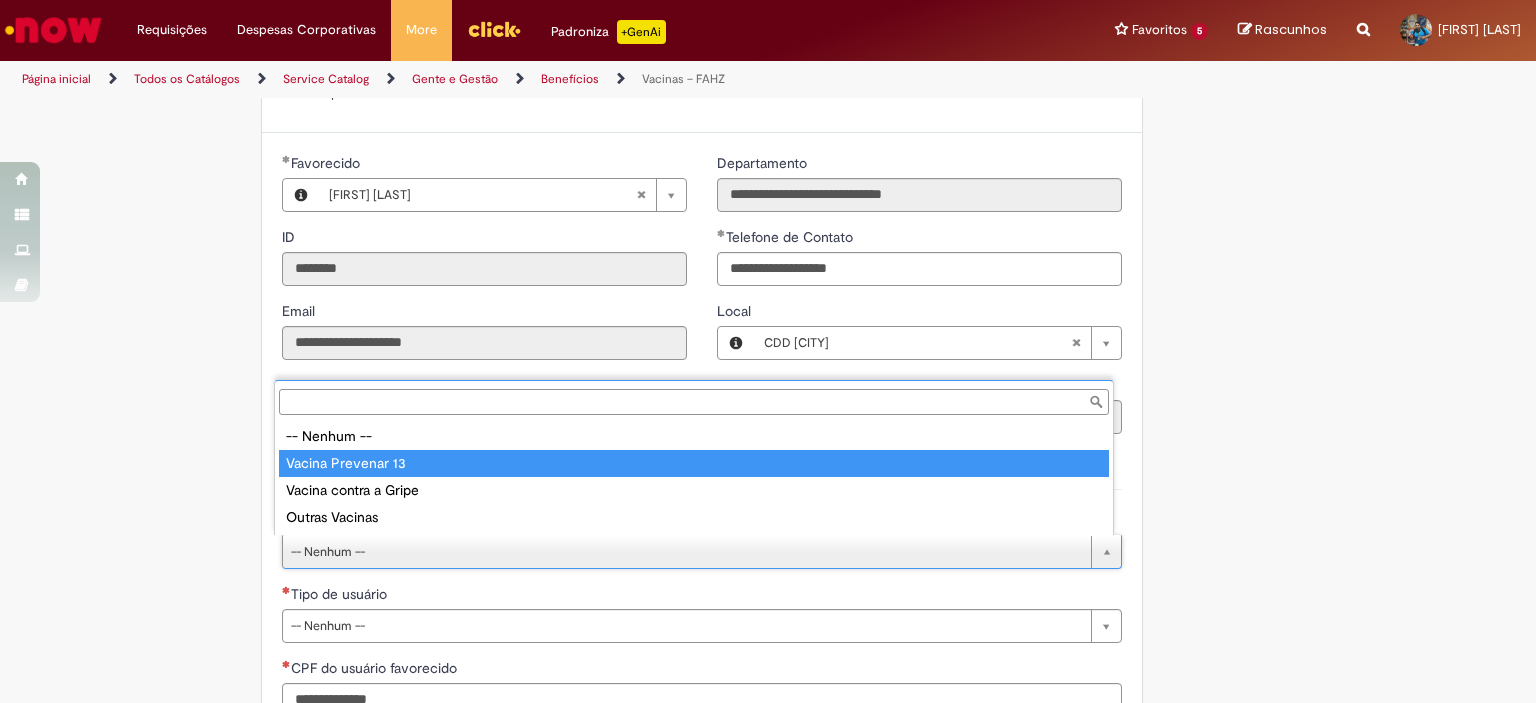 type on "**********" 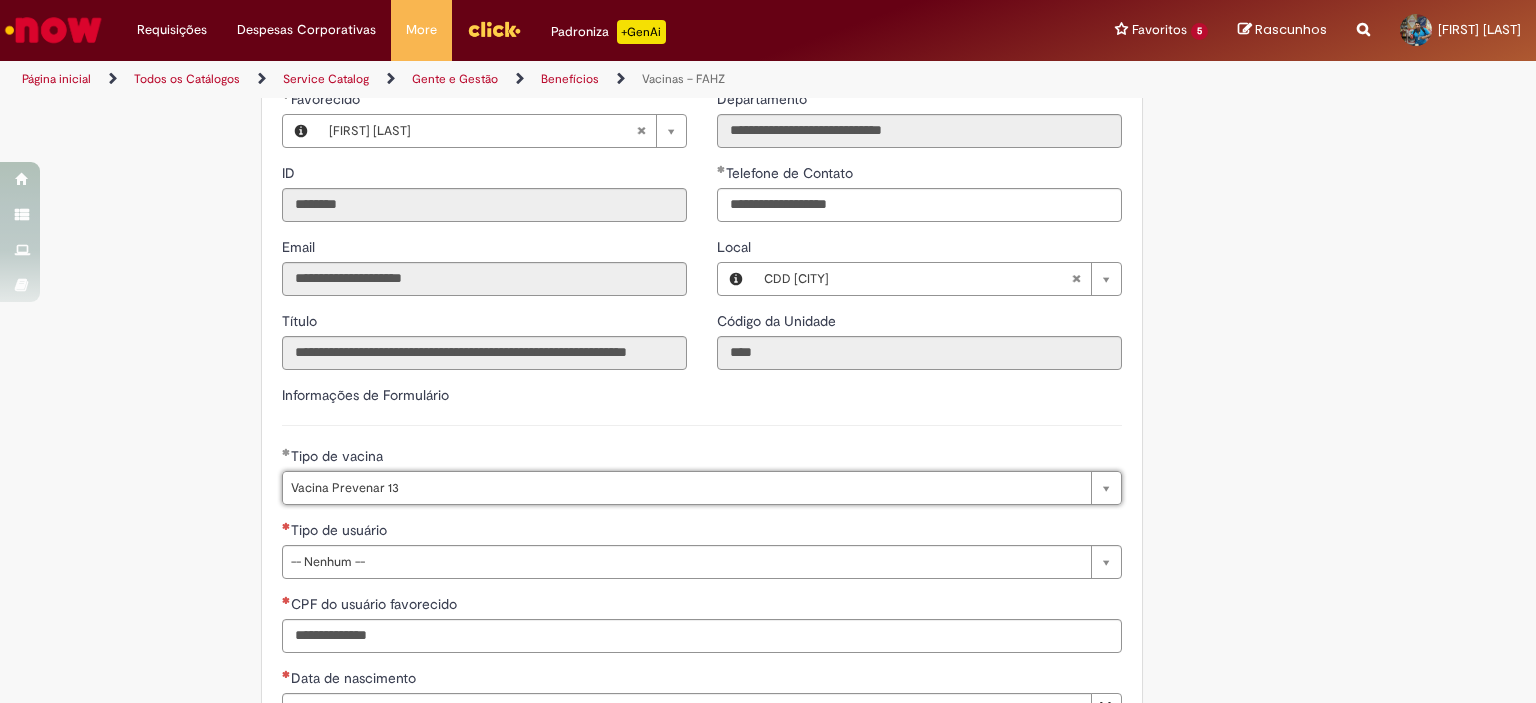 scroll, scrollTop: 474, scrollLeft: 0, axis: vertical 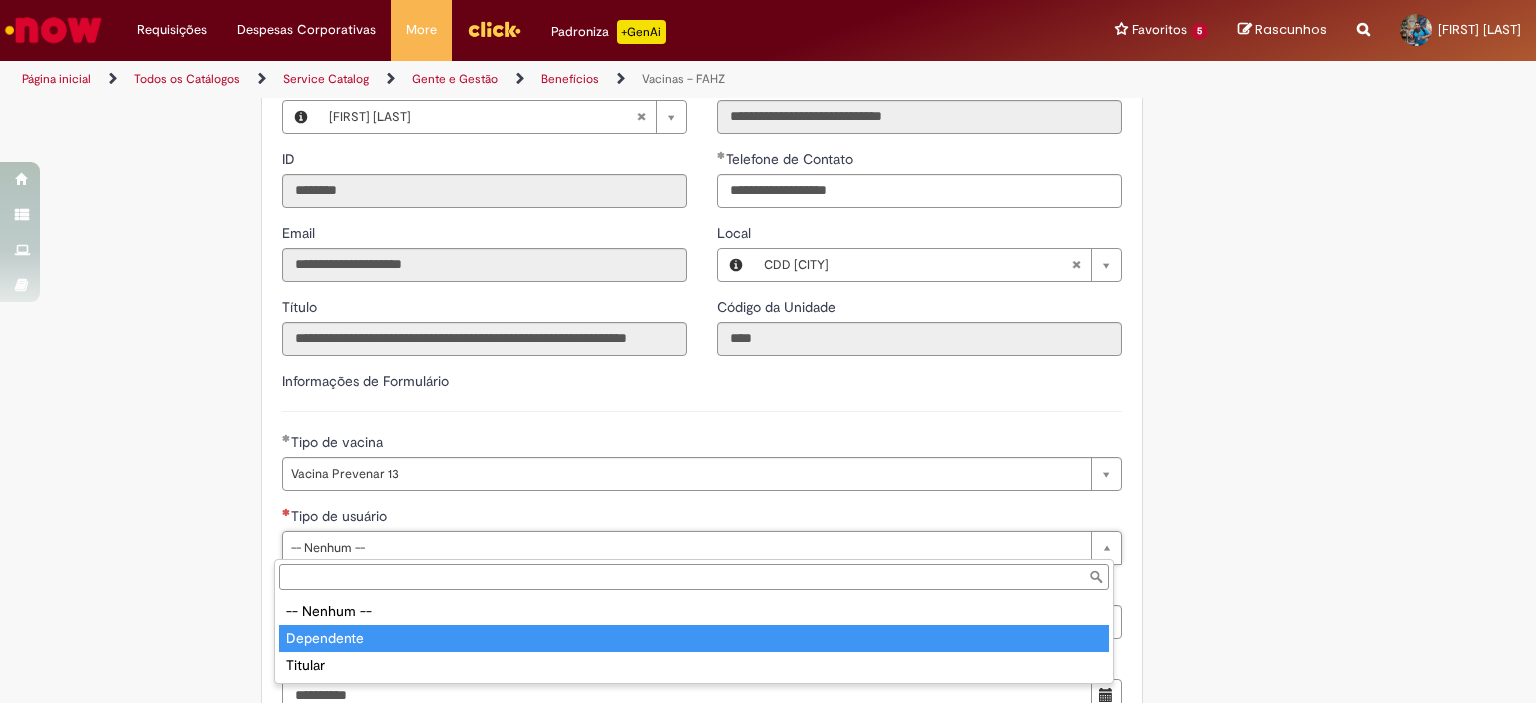 type on "**********" 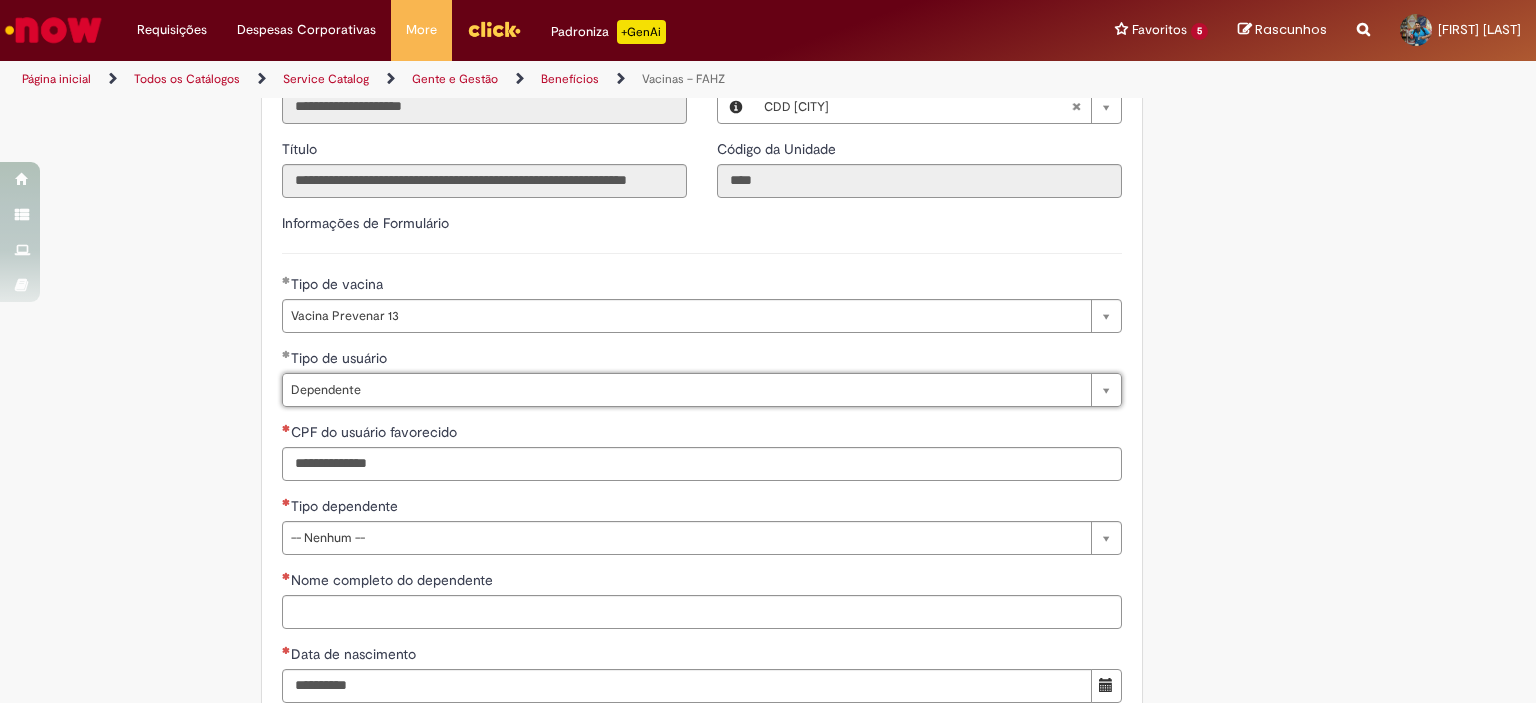 scroll, scrollTop: 638, scrollLeft: 0, axis: vertical 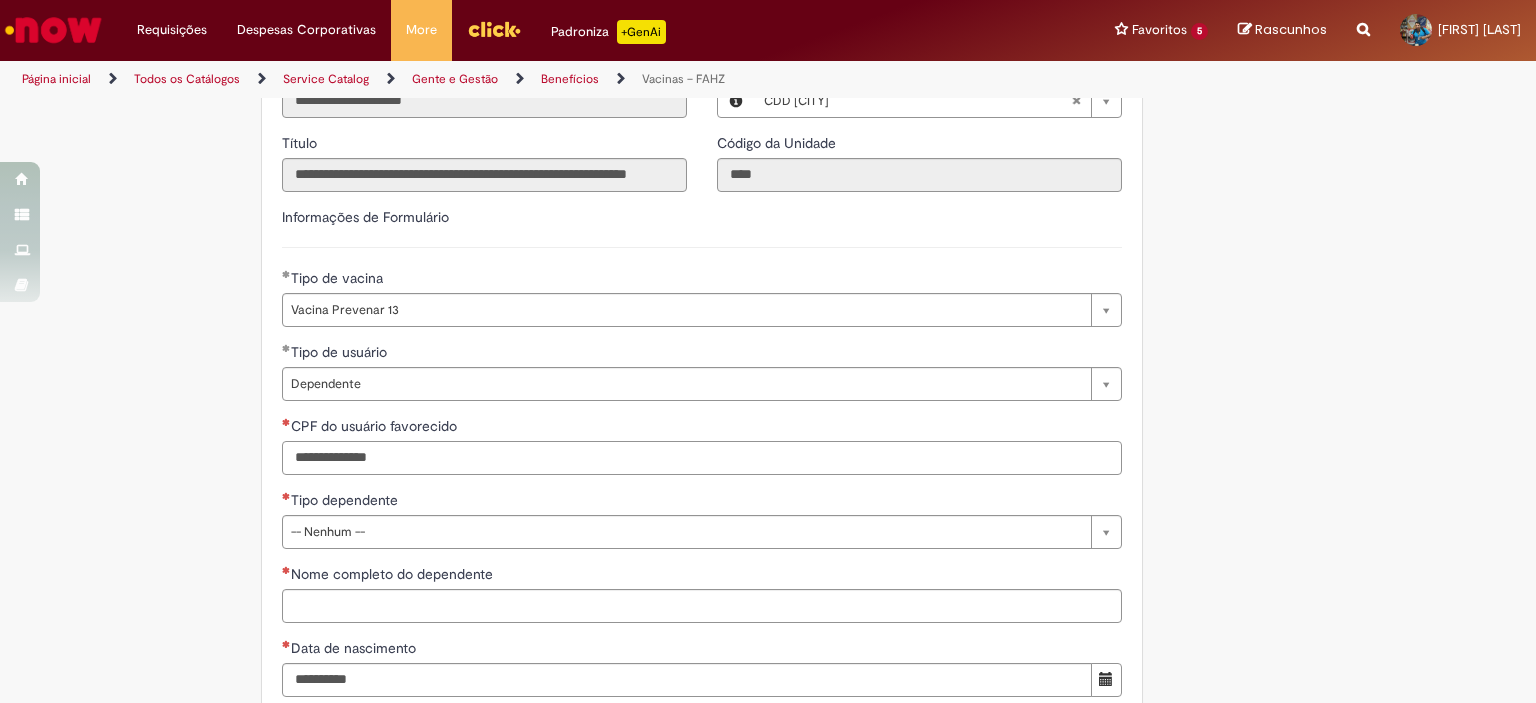 click on "CPF do usuário favorecido" at bounding box center (702, 458) 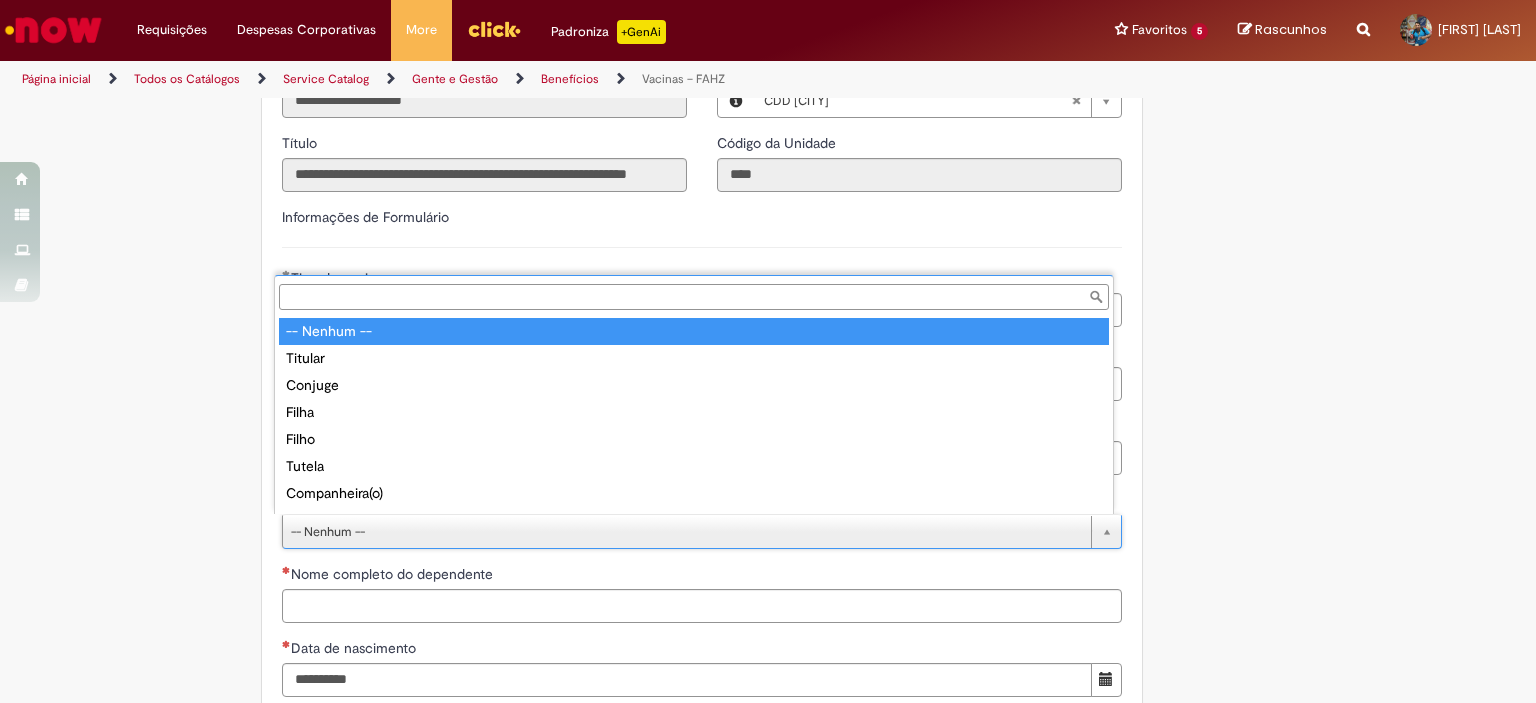 type on "**********" 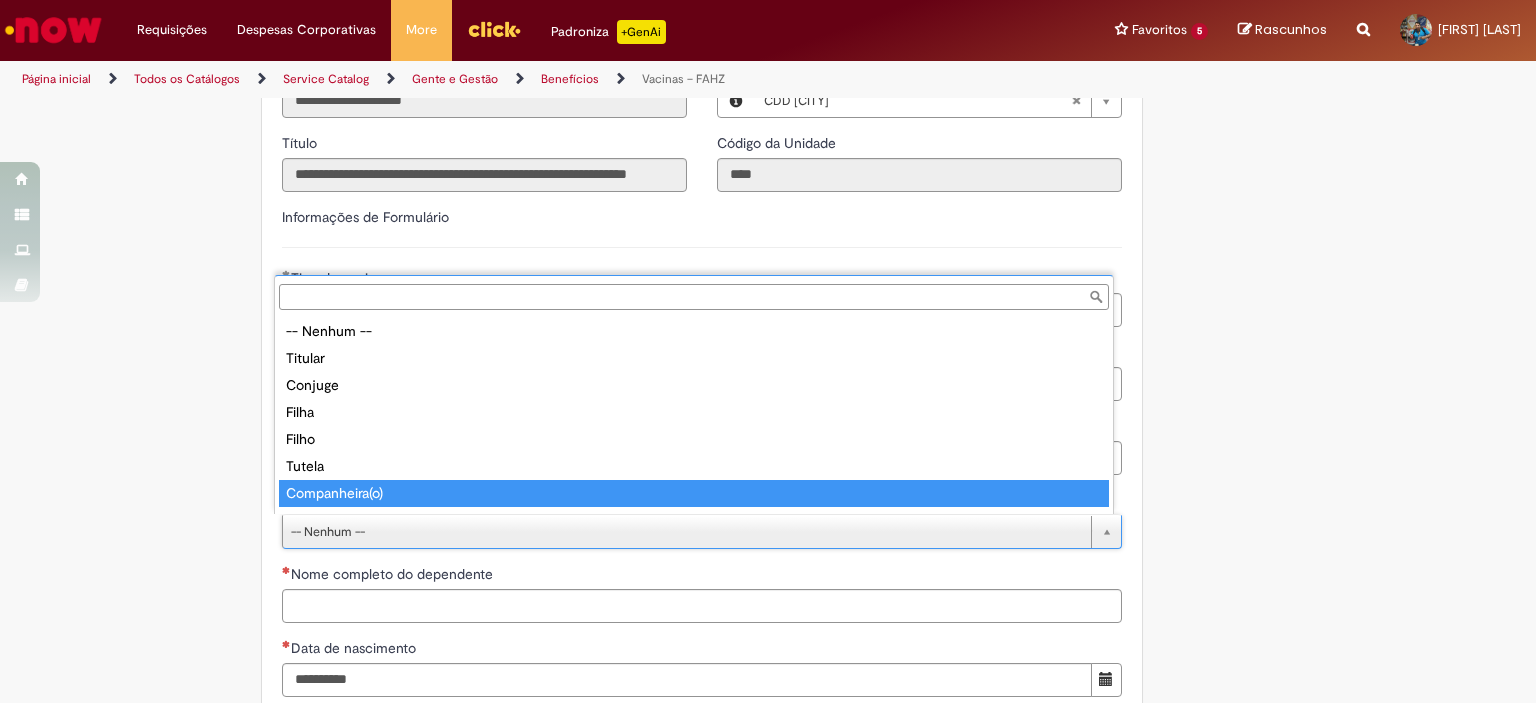 scroll, scrollTop: 16, scrollLeft: 0, axis: vertical 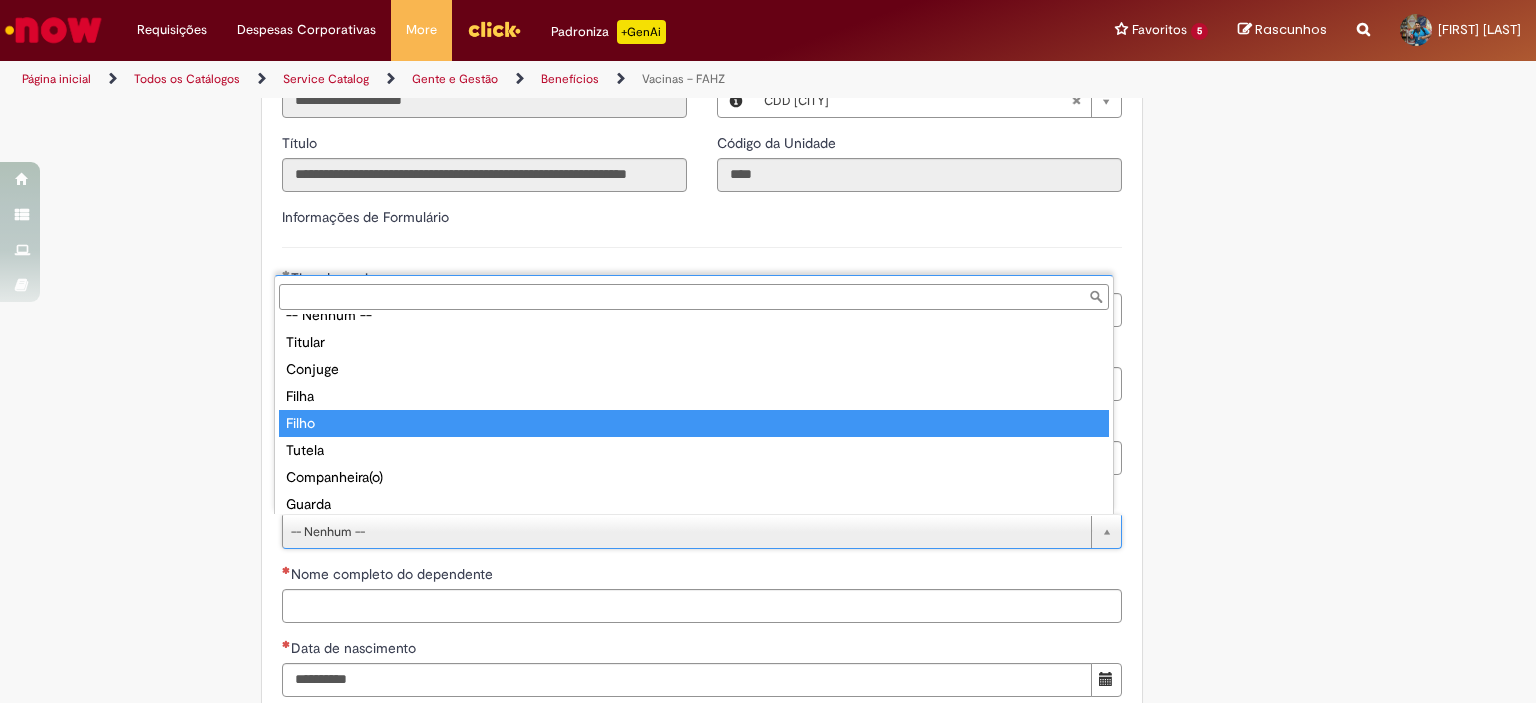 type on "*****" 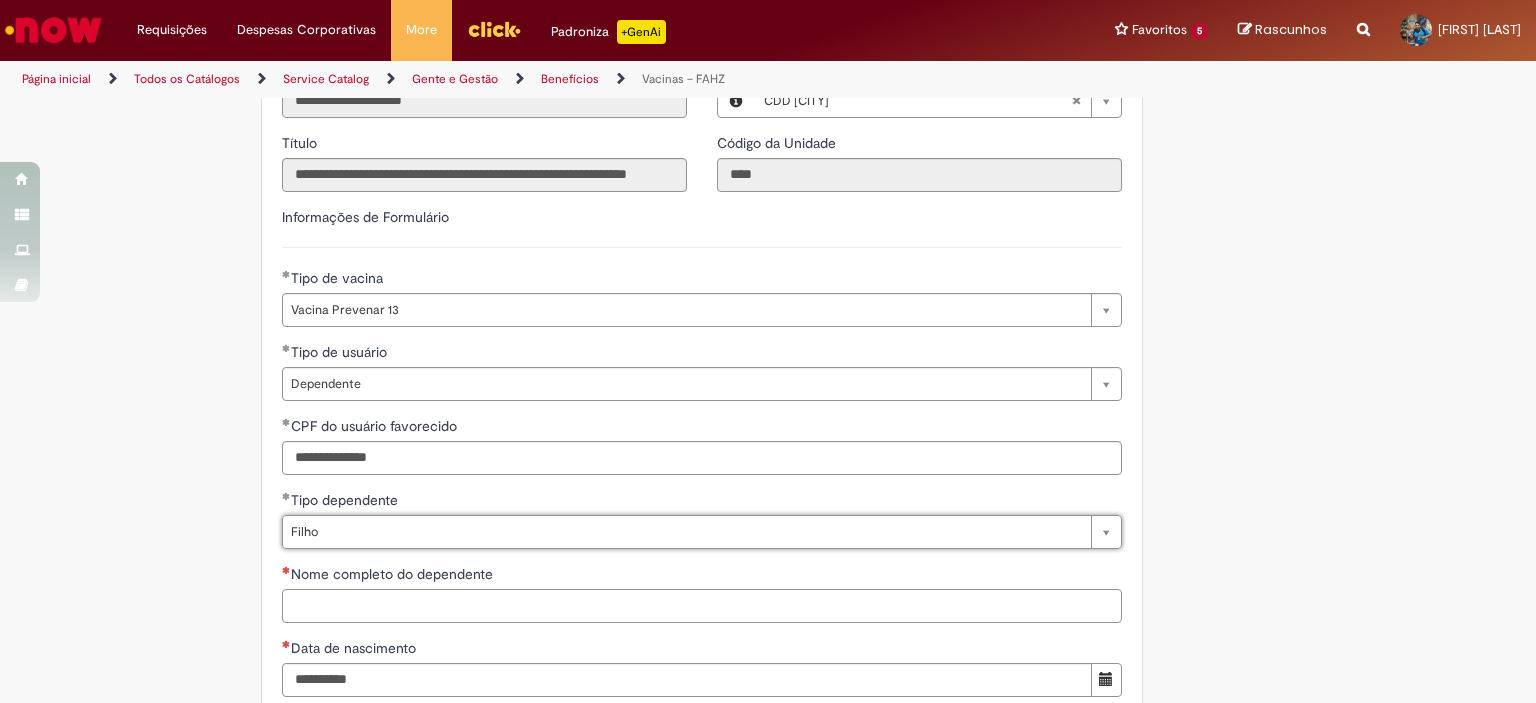 click on "Nome completo do dependente" at bounding box center [702, 606] 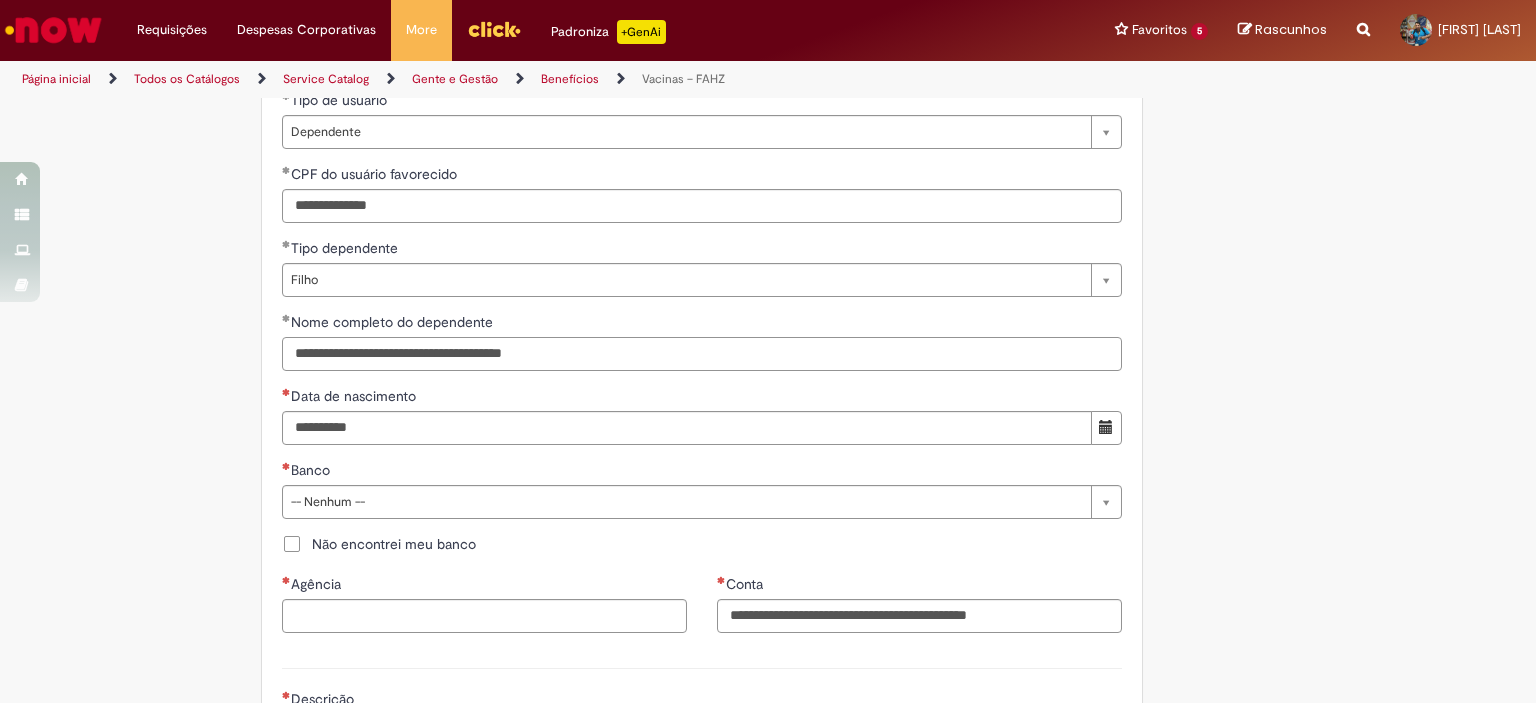 scroll, scrollTop: 891, scrollLeft: 0, axis: vertical 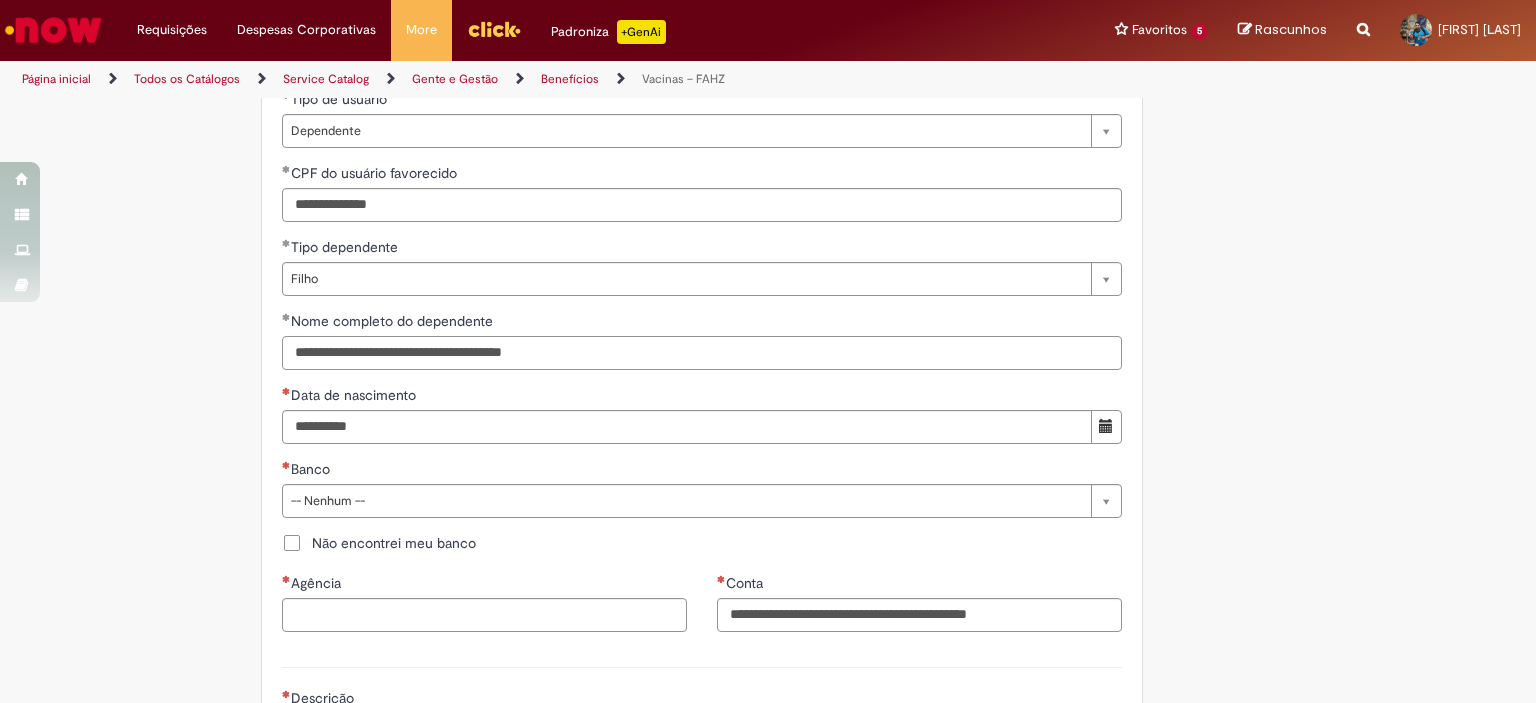 type on "**********" 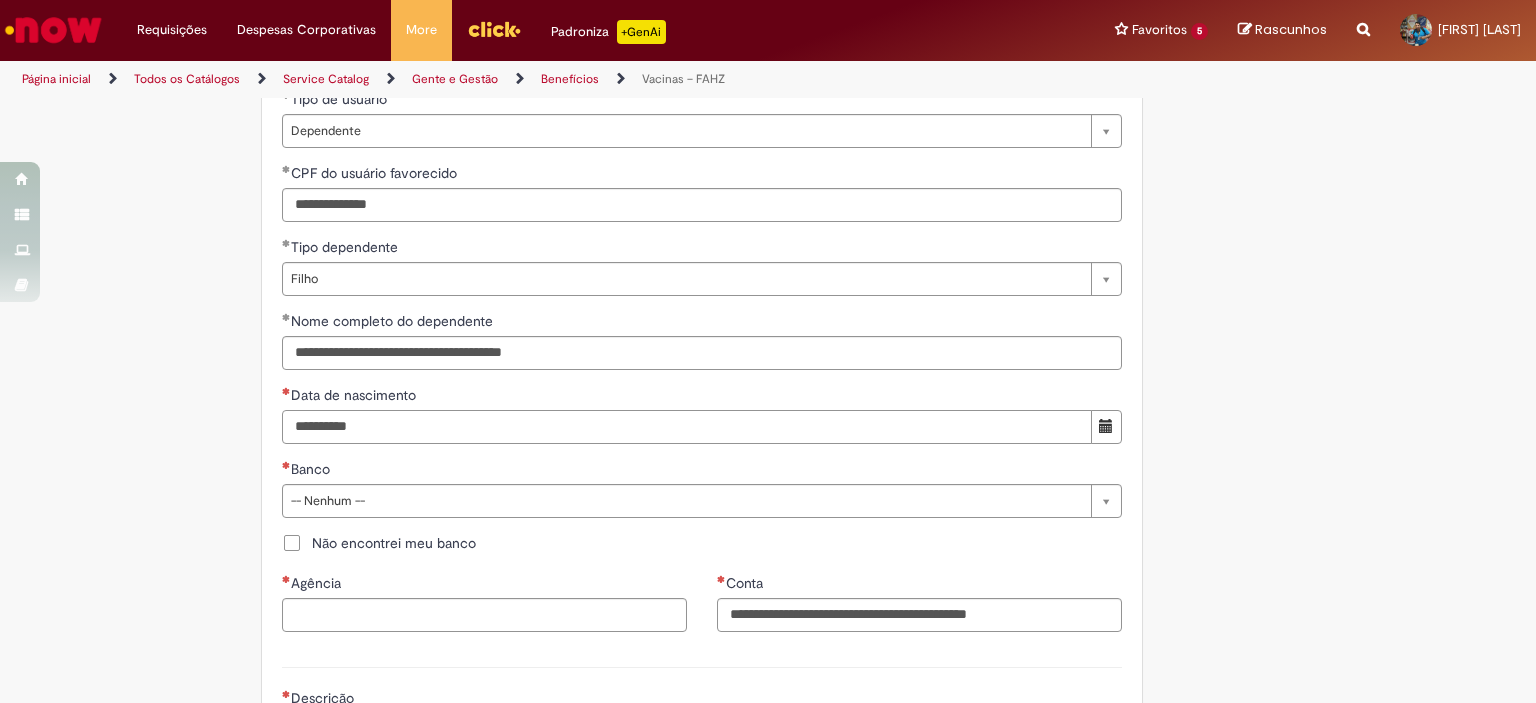 click on "Data de nascimento" at bounding box center [687, 427] 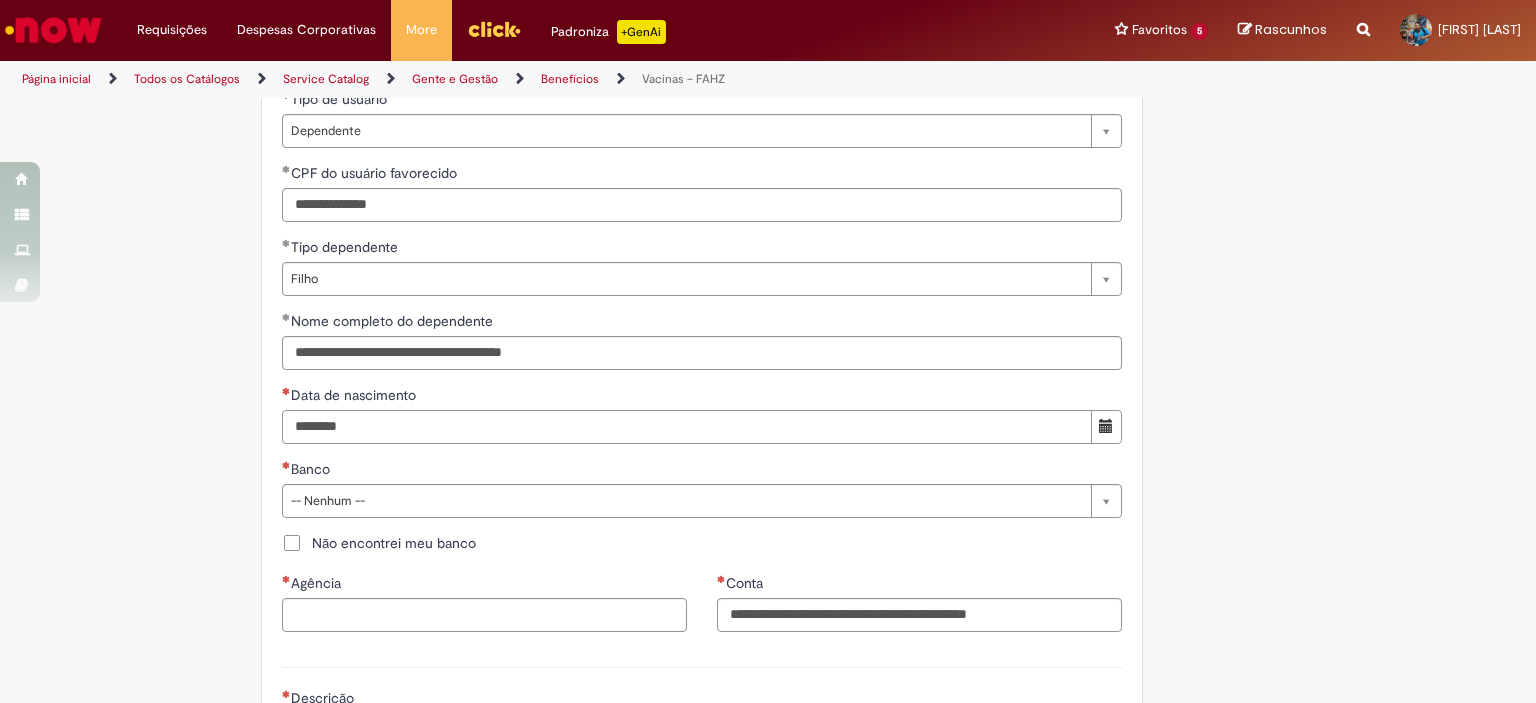 type on "********" 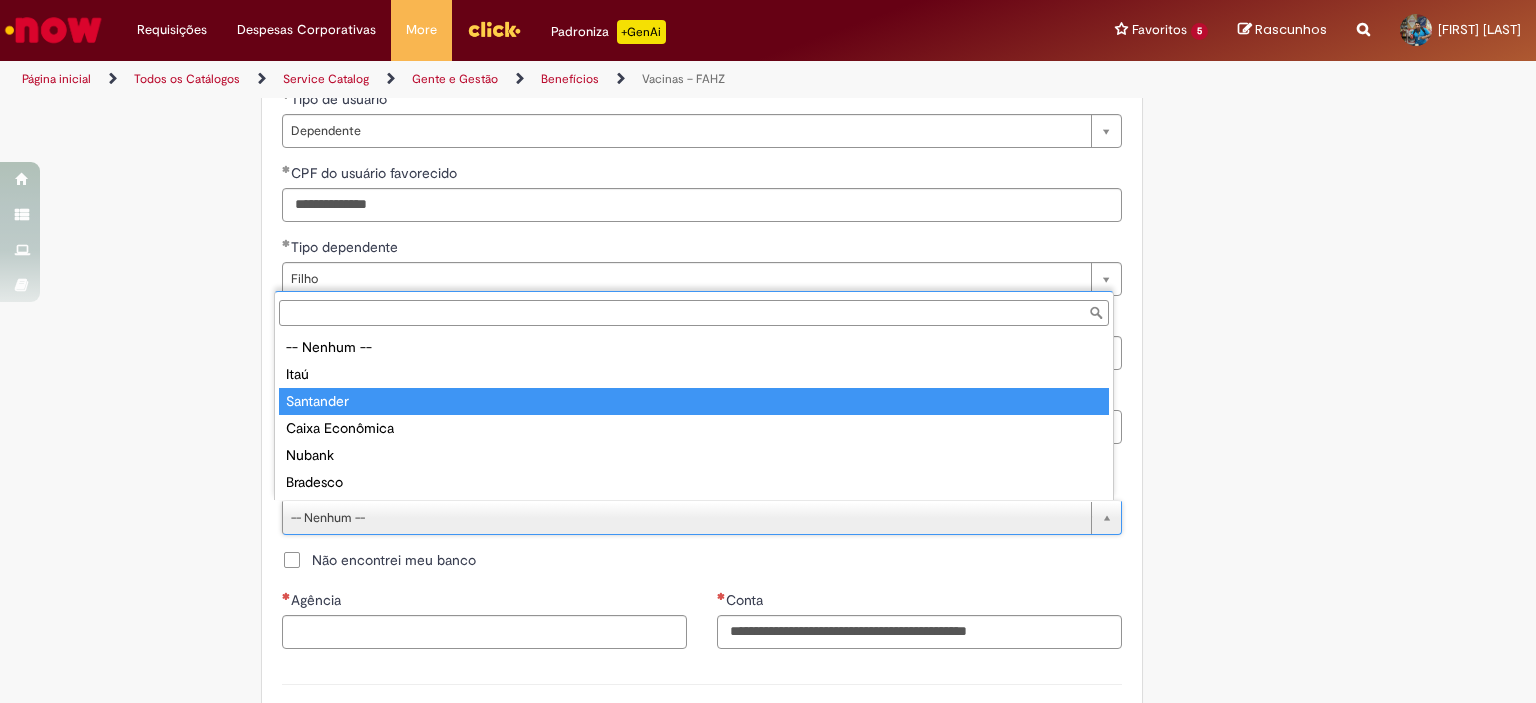 type on "*********" 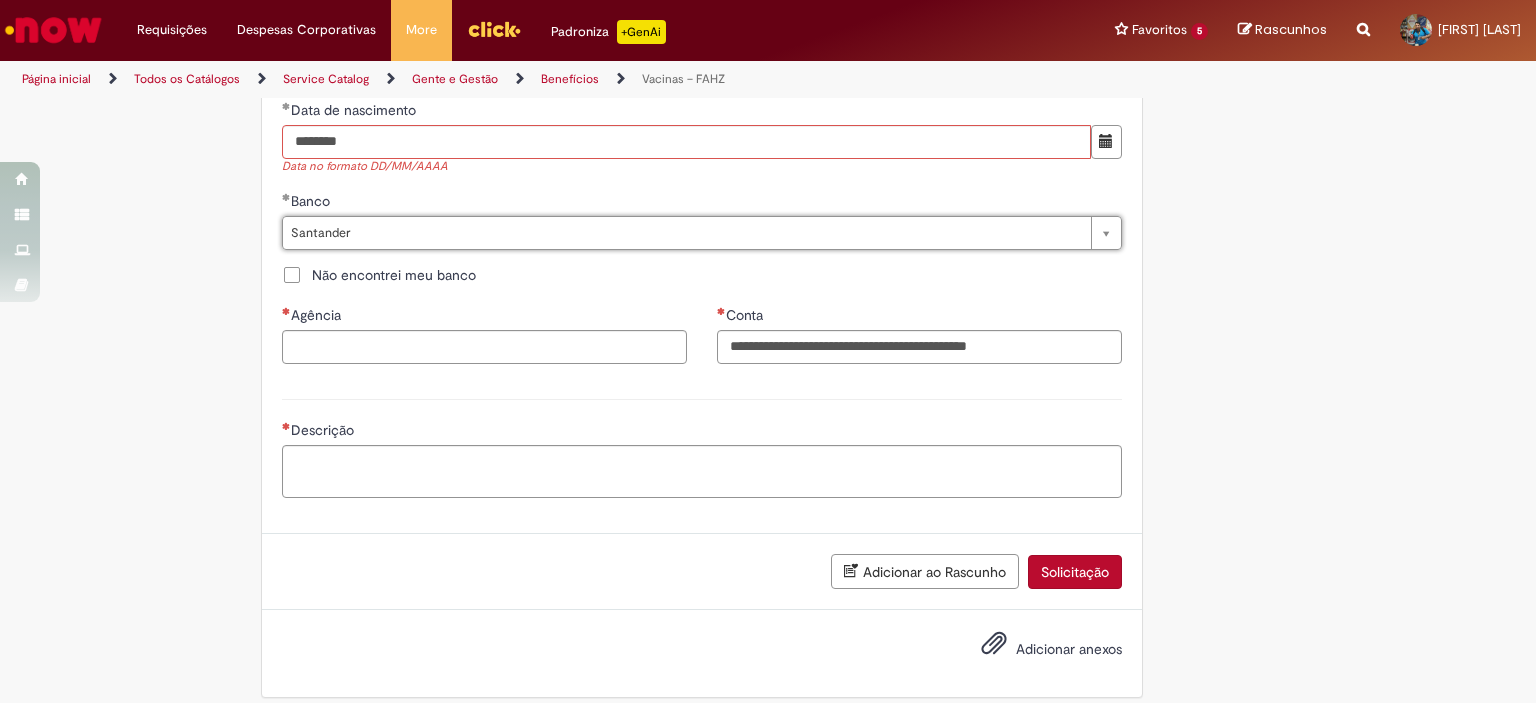 scroll, scrollTop: 1188, scrollLeft: 0, axis: vertical 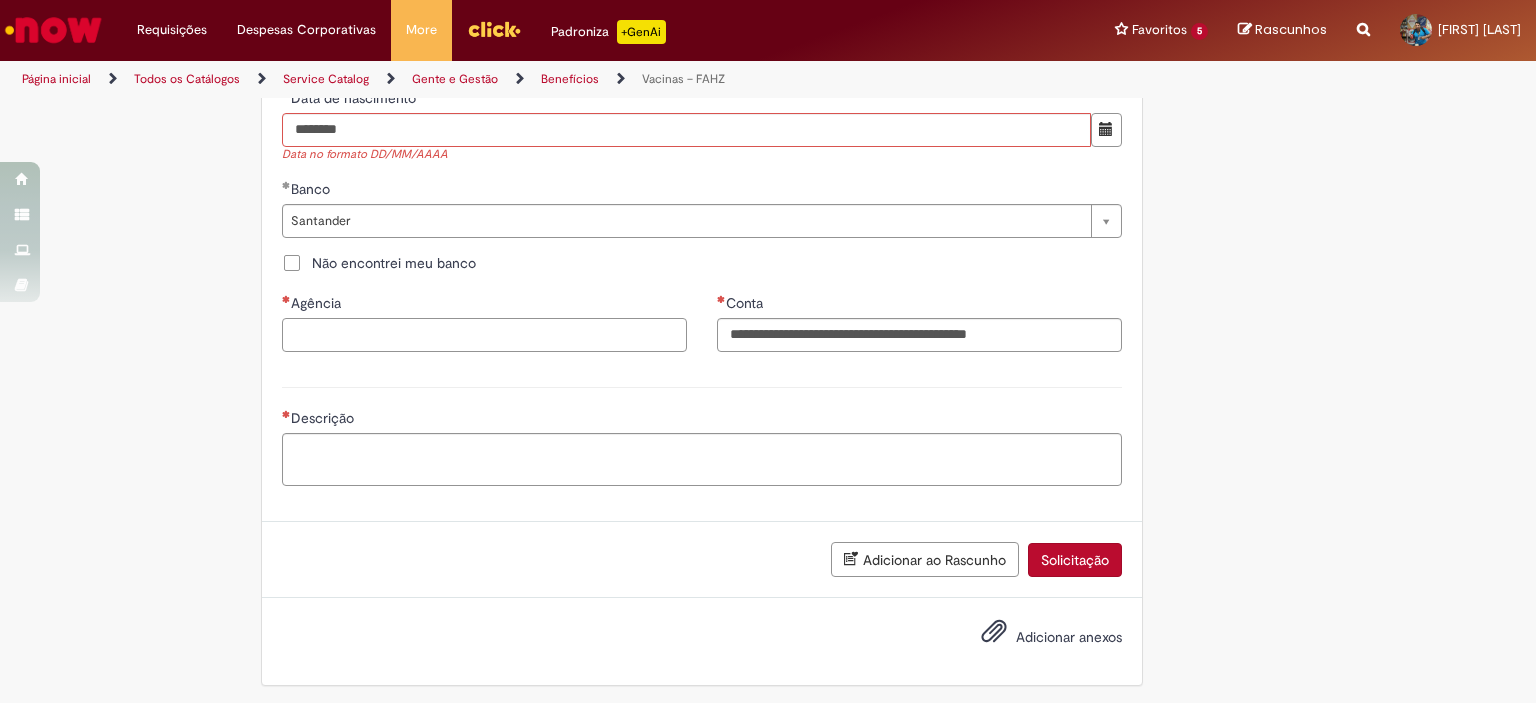 click on "Agência" at bounding box center (484, 335) 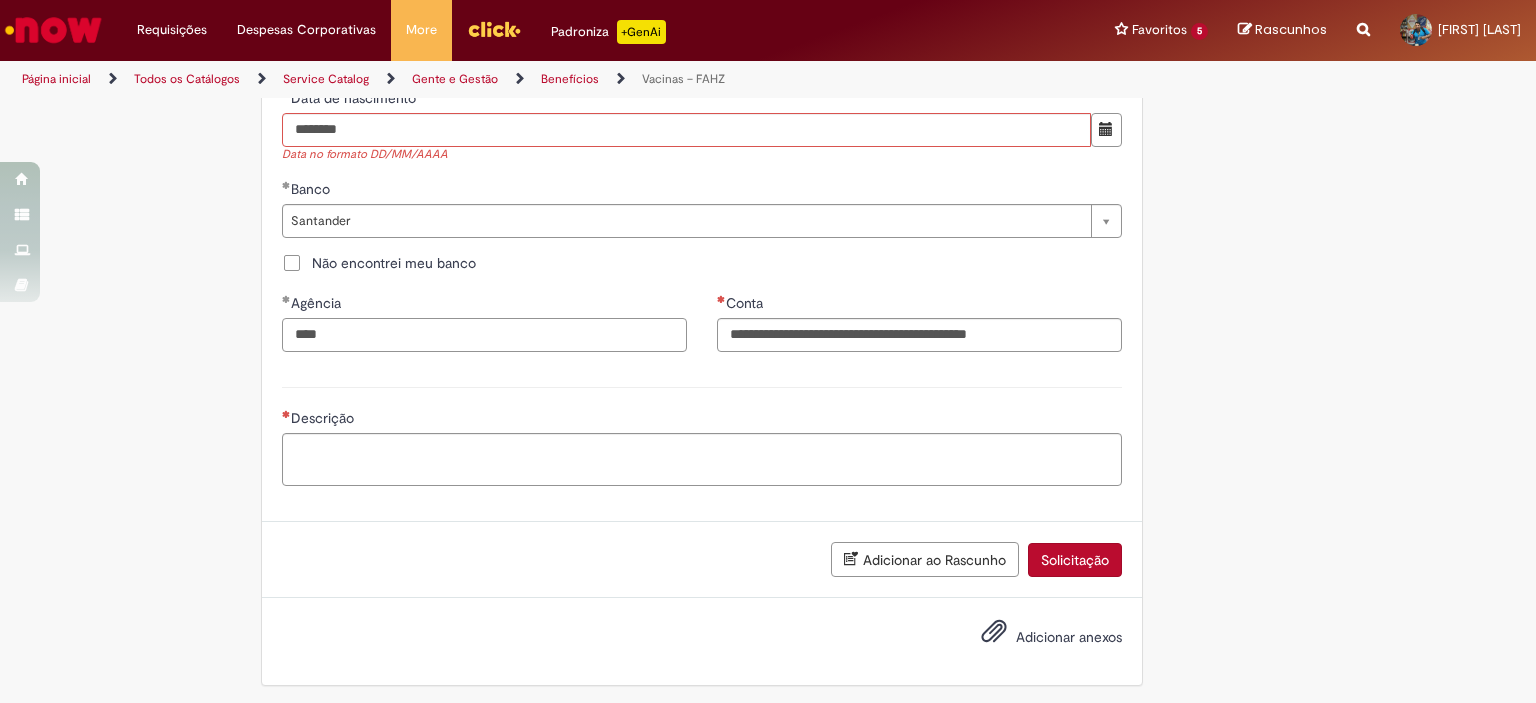type on "****" 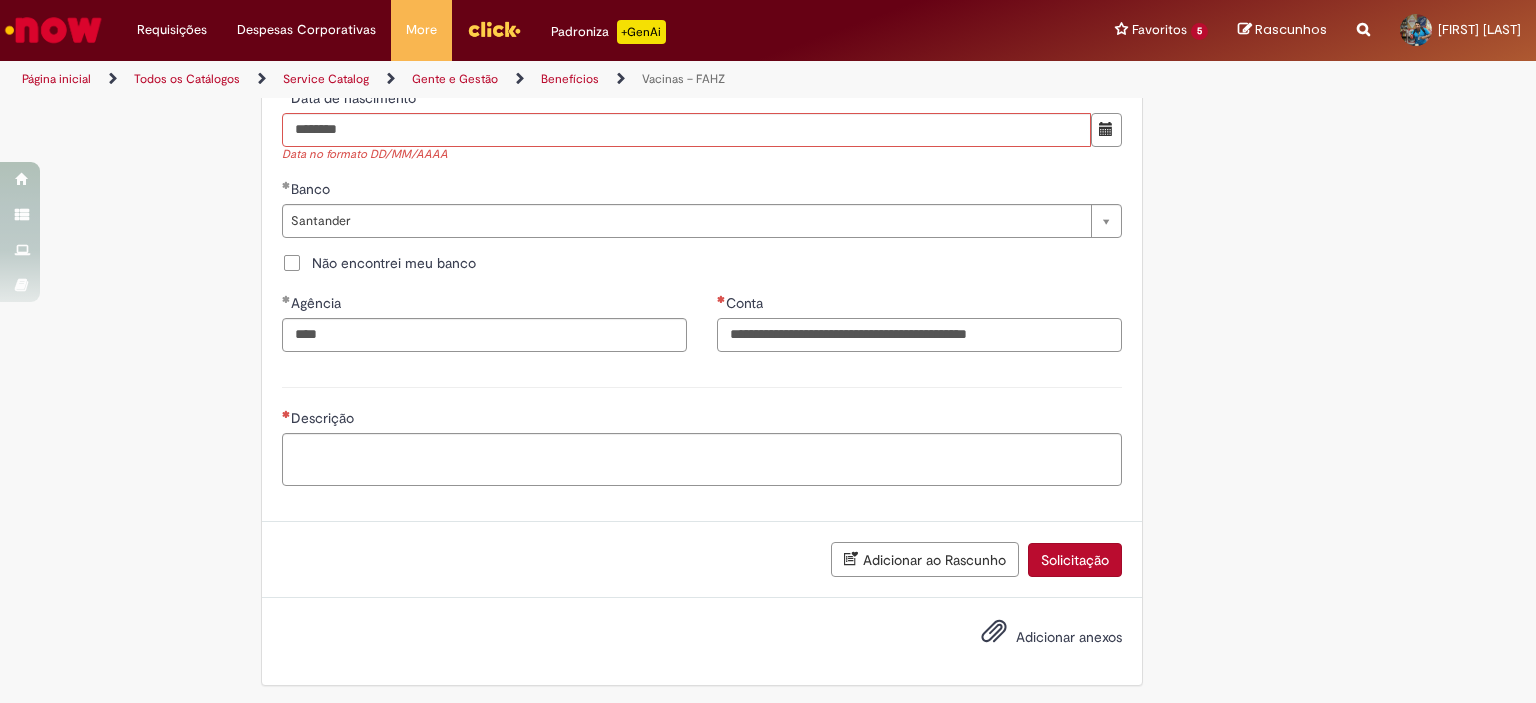 click on "Conta" at bounding box center [919, 335] 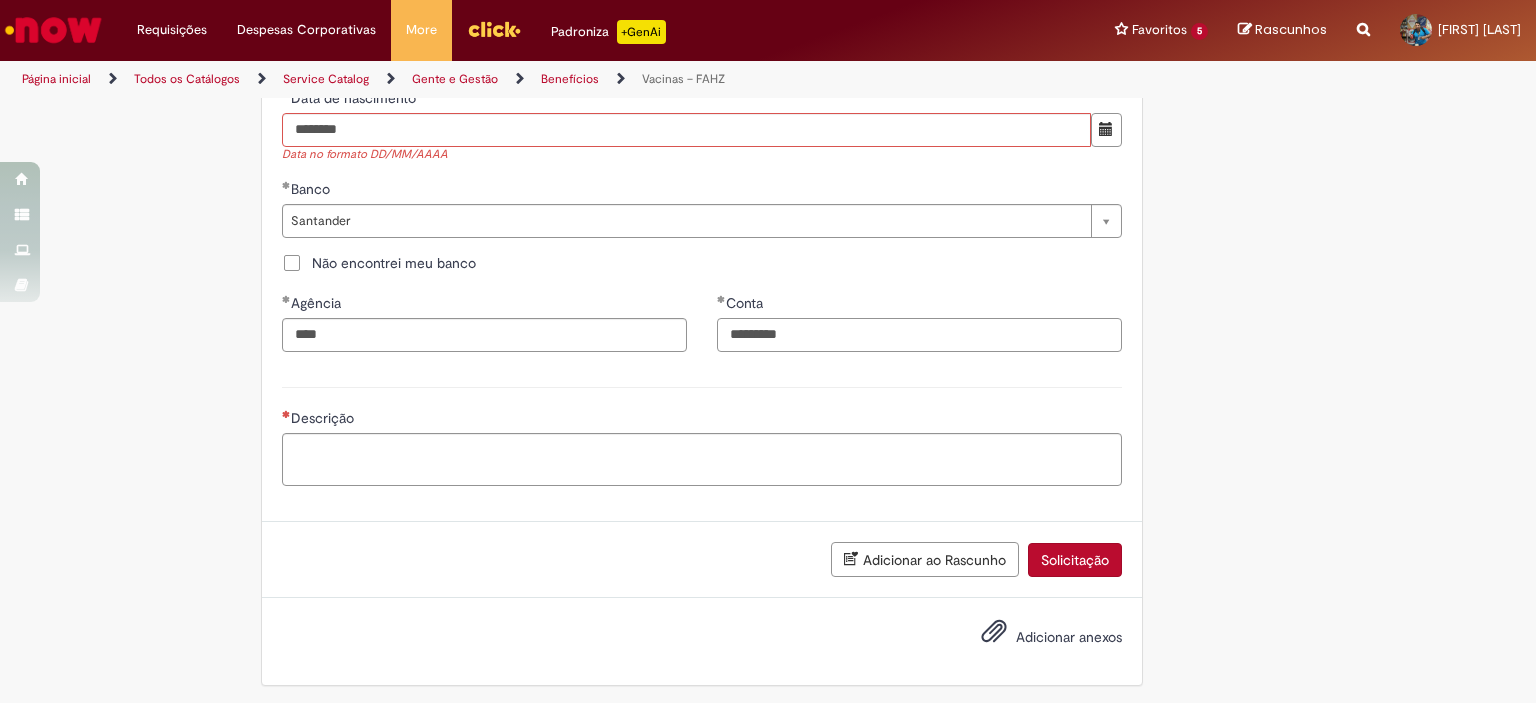 type on "*********" 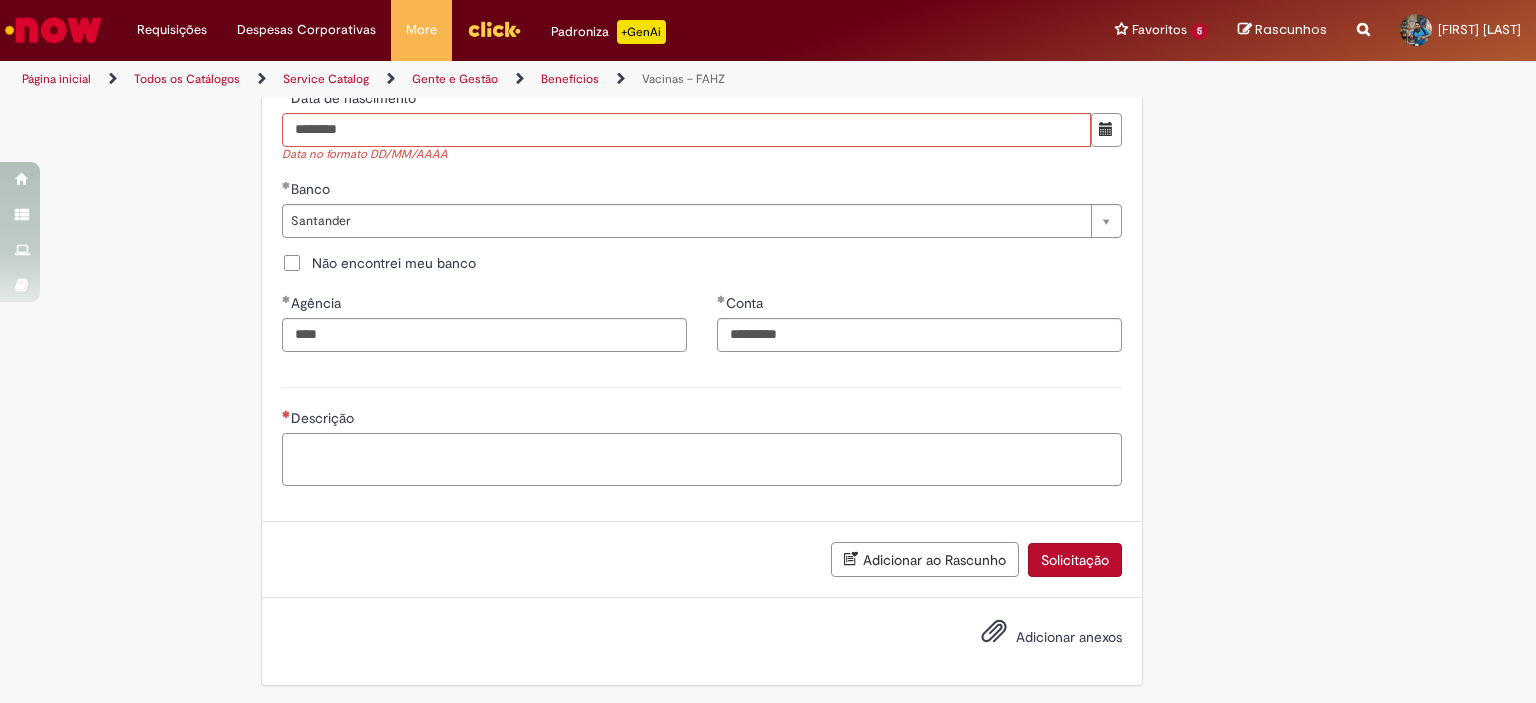click on "Descrição" at bounding box center [702, 460] 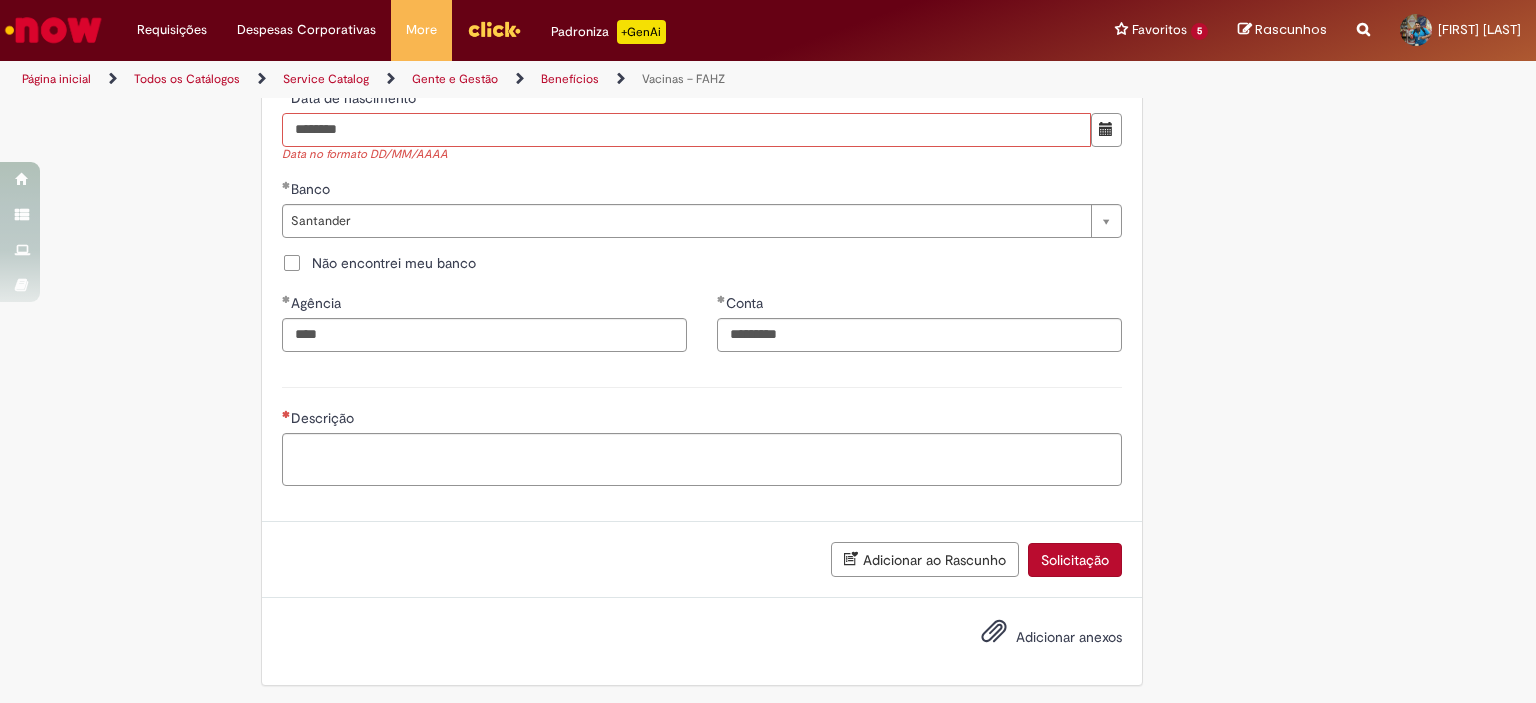 click on "********" at bounding box center (686, 130) 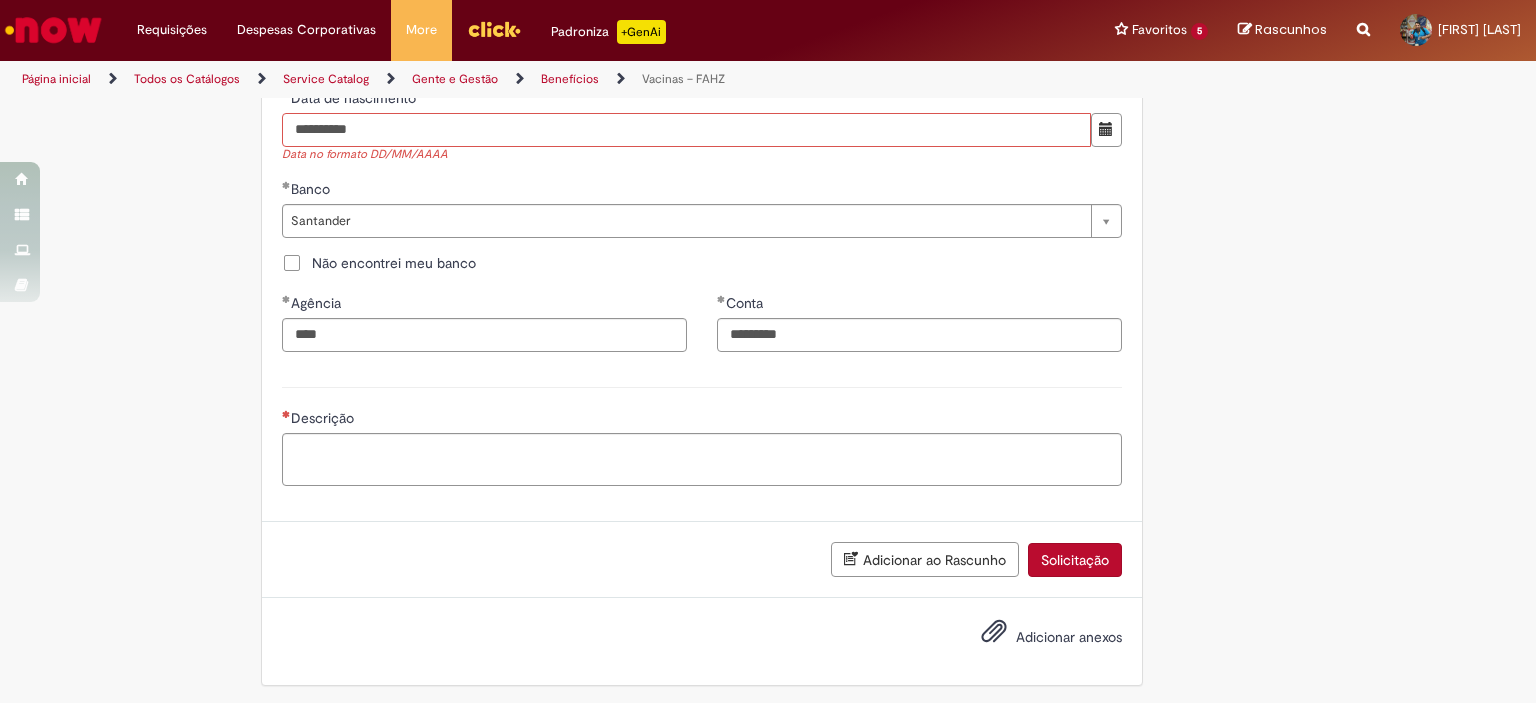 type on "**********" 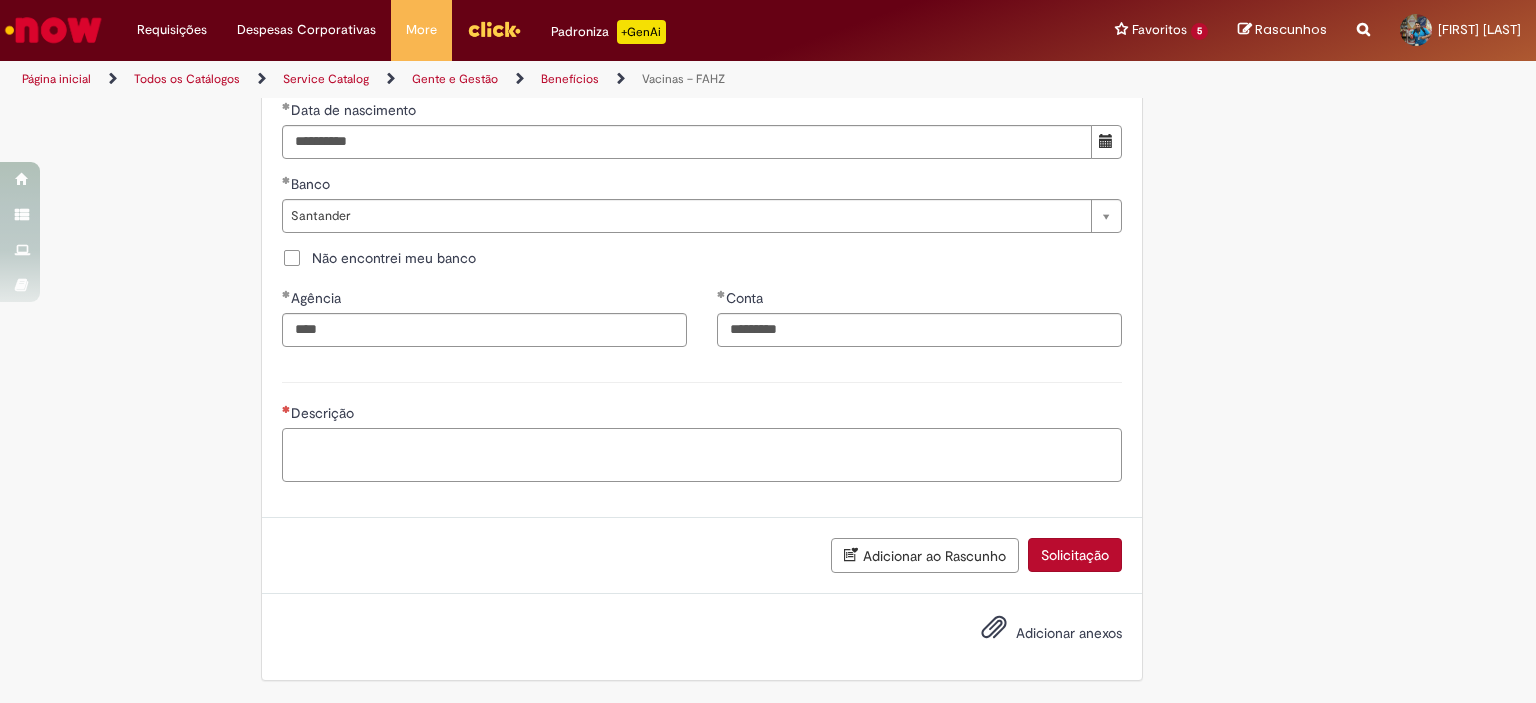 click on "Descrição" at bounding box center (702, 455) 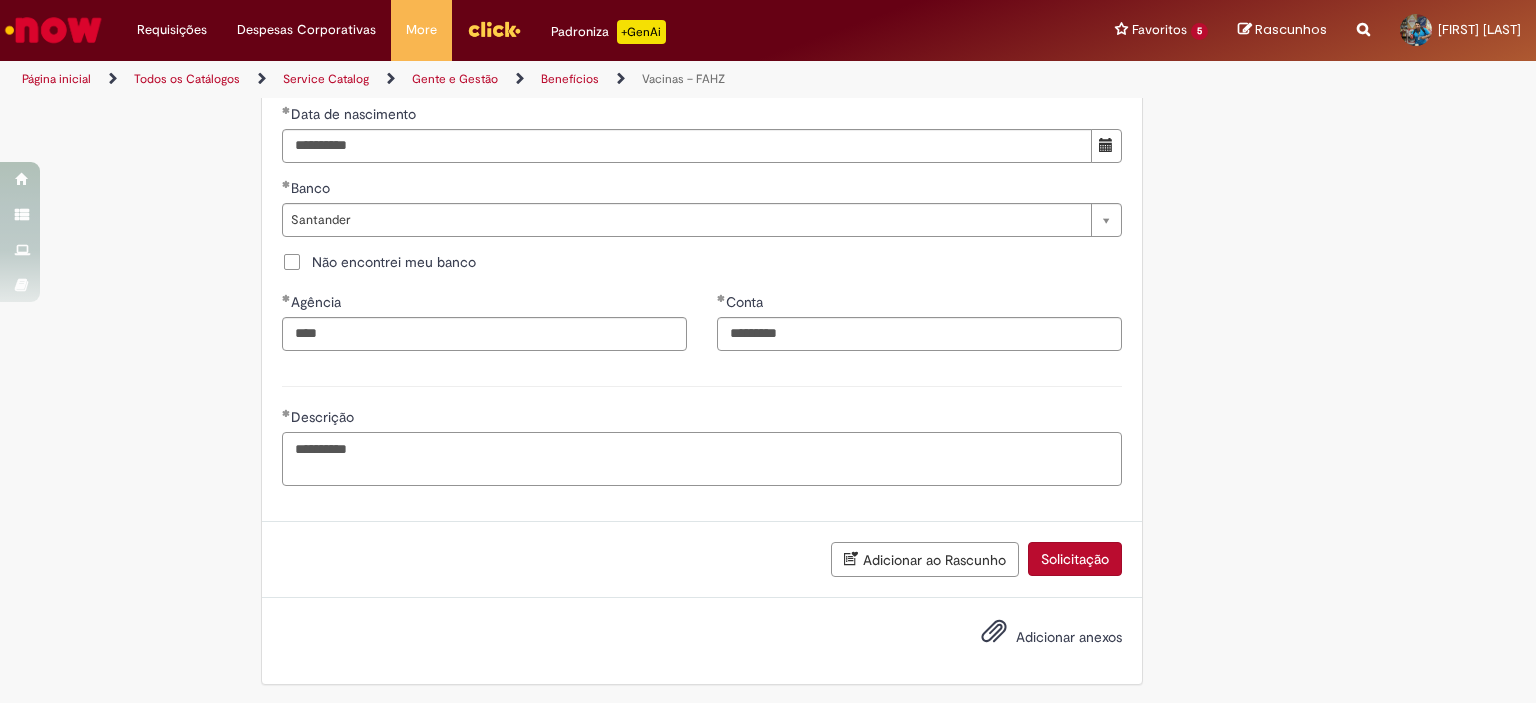 type on "*********" 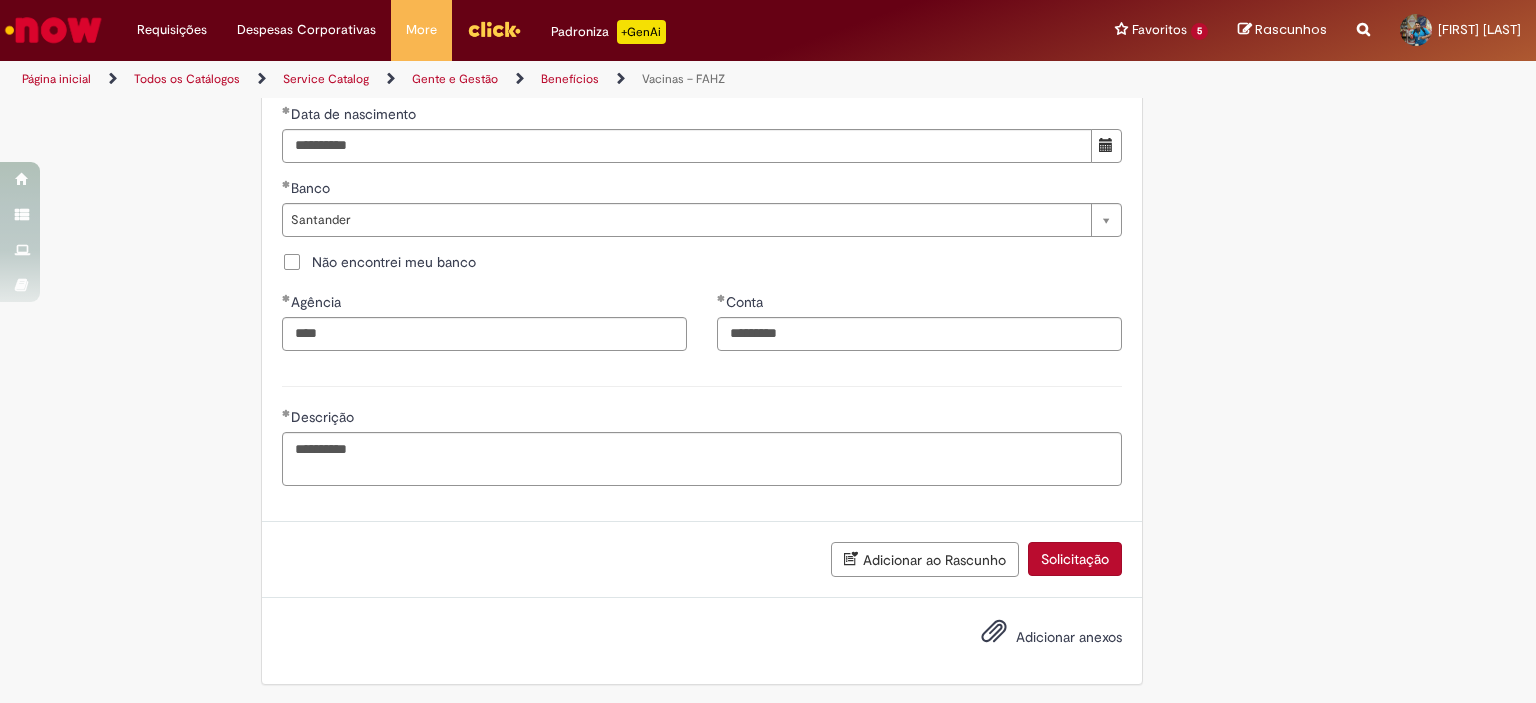 click on "Adicionar anexos" at bounding box center [1069, 637] 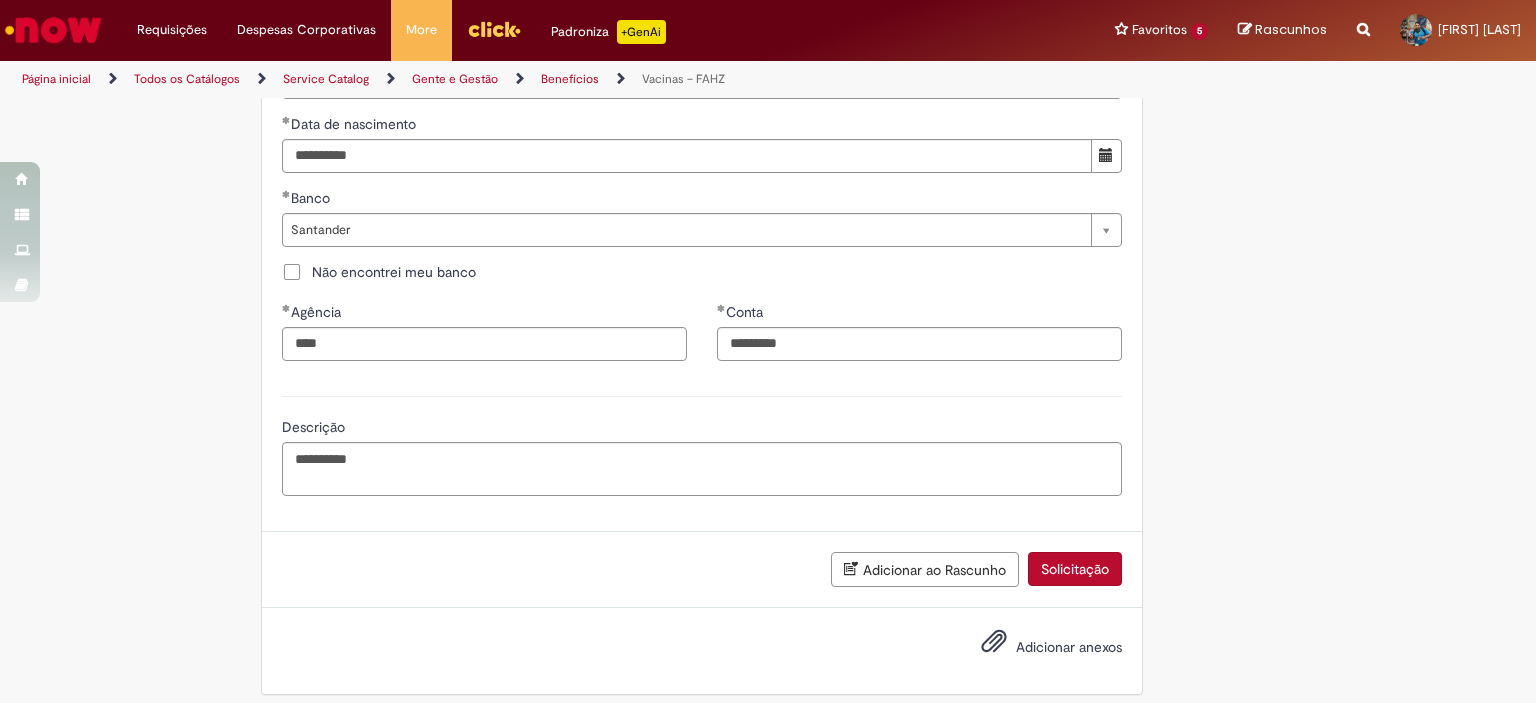 scroll, scrollTop: 1172, scrollLeft: 0, axis: vertical 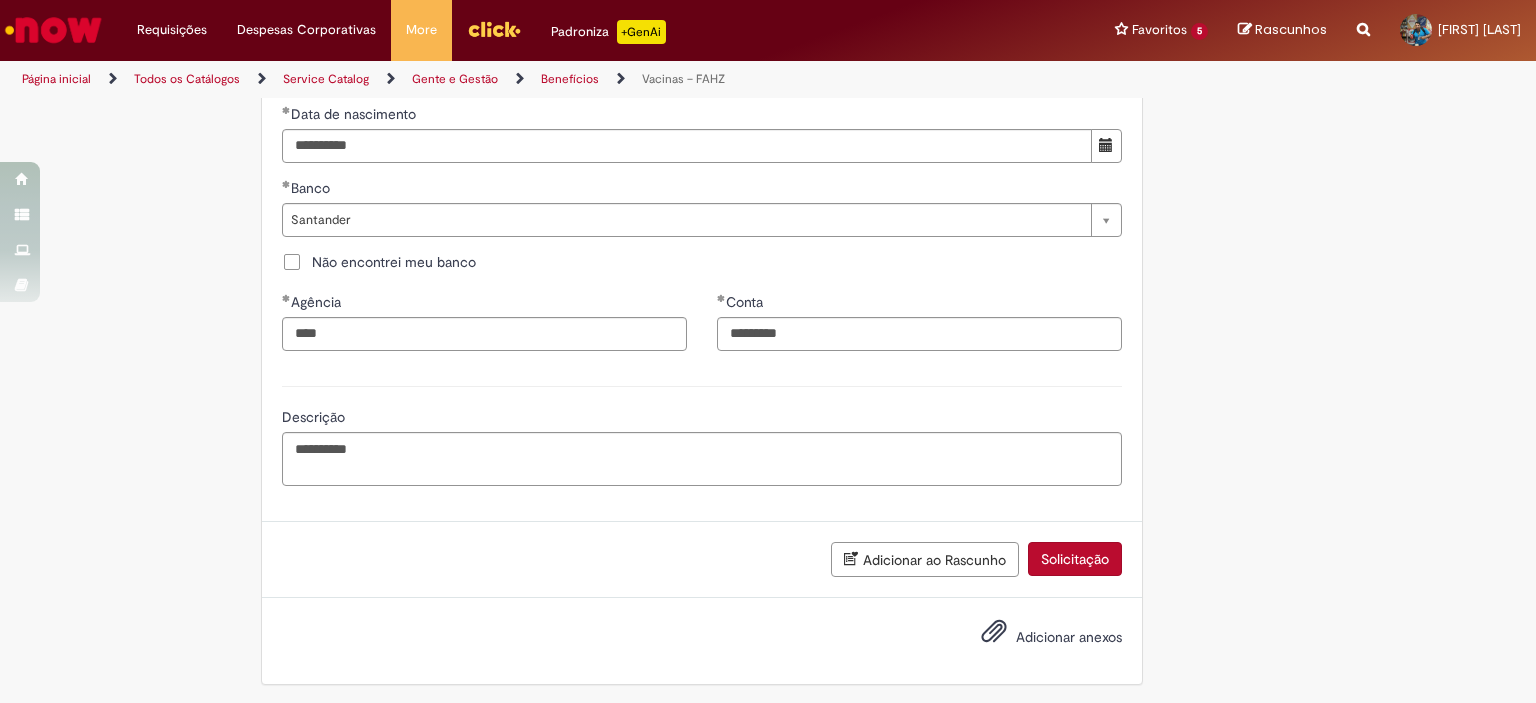 click on "Adicionar anexos" at bounding box center (1069, 637) 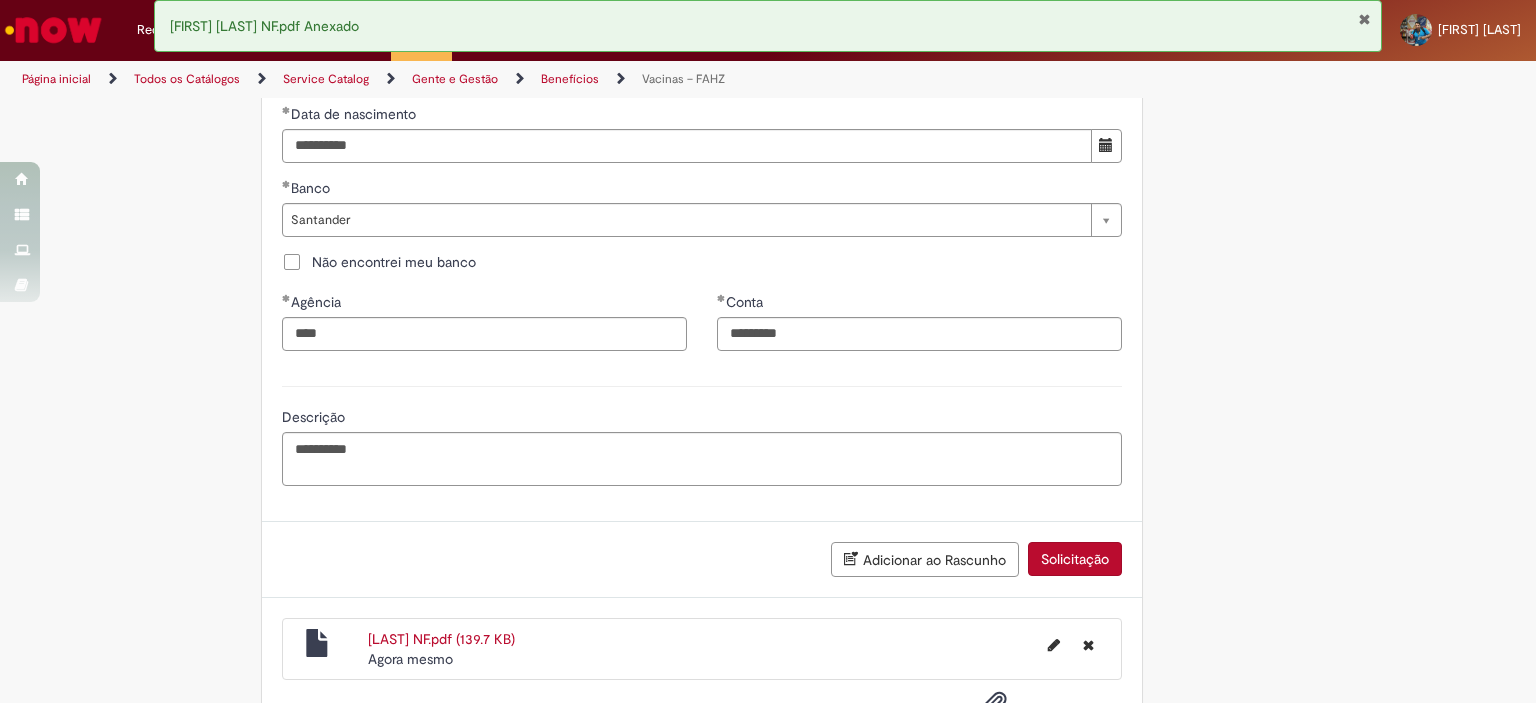 scroll, scrollTop: 1244, scrollLeft: 0, axis: vertical 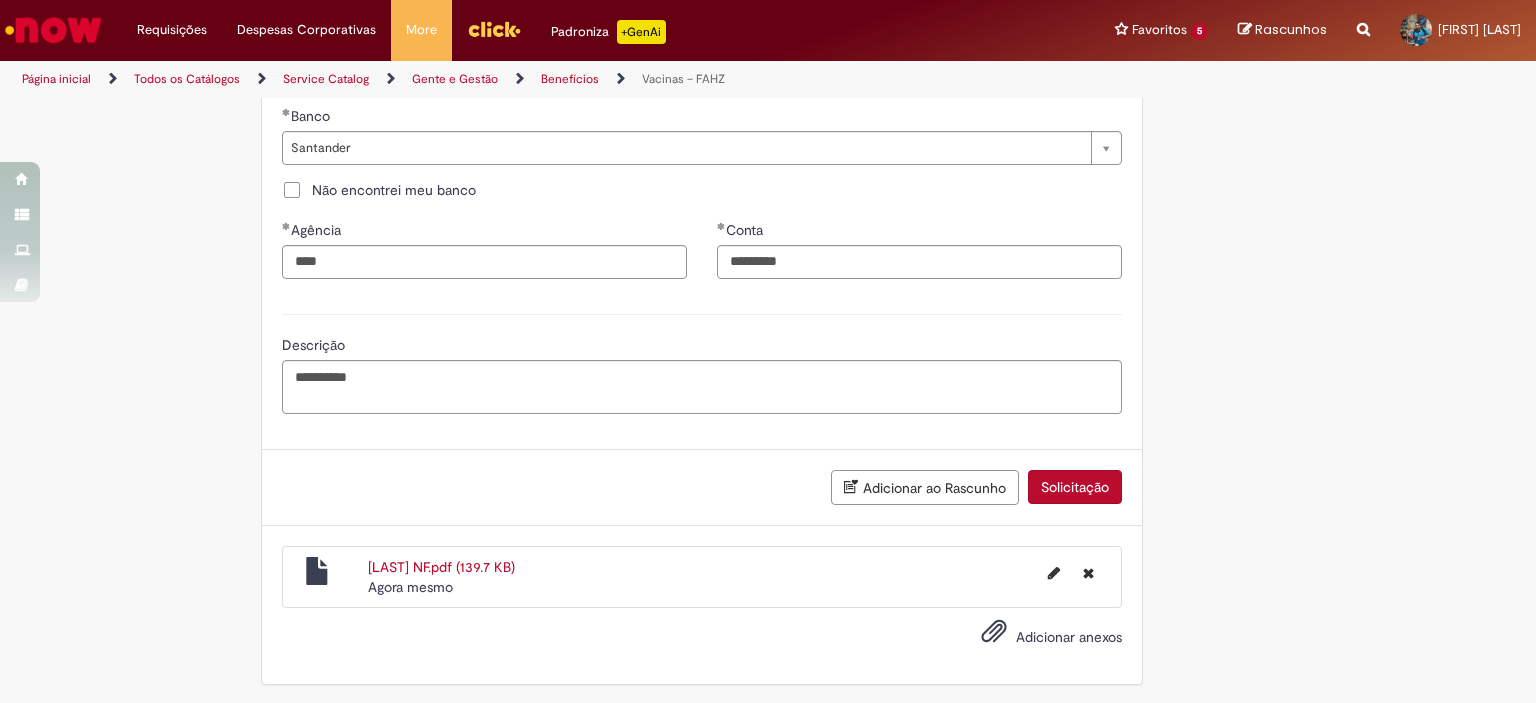 click on "Solicitação" at bounding box center [1075, 487] 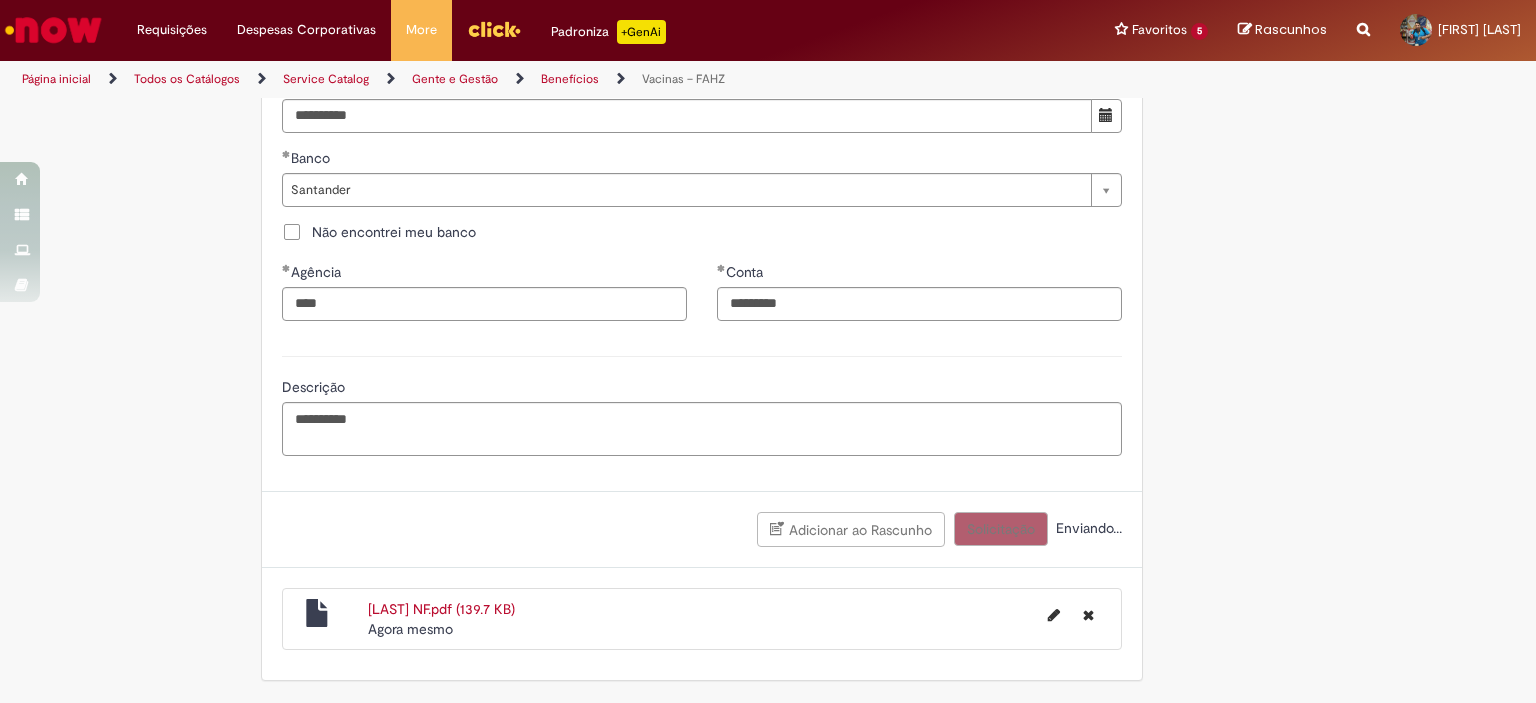 scroll, scrollTop: 1198, scrollLeft: 0, axis: vertical 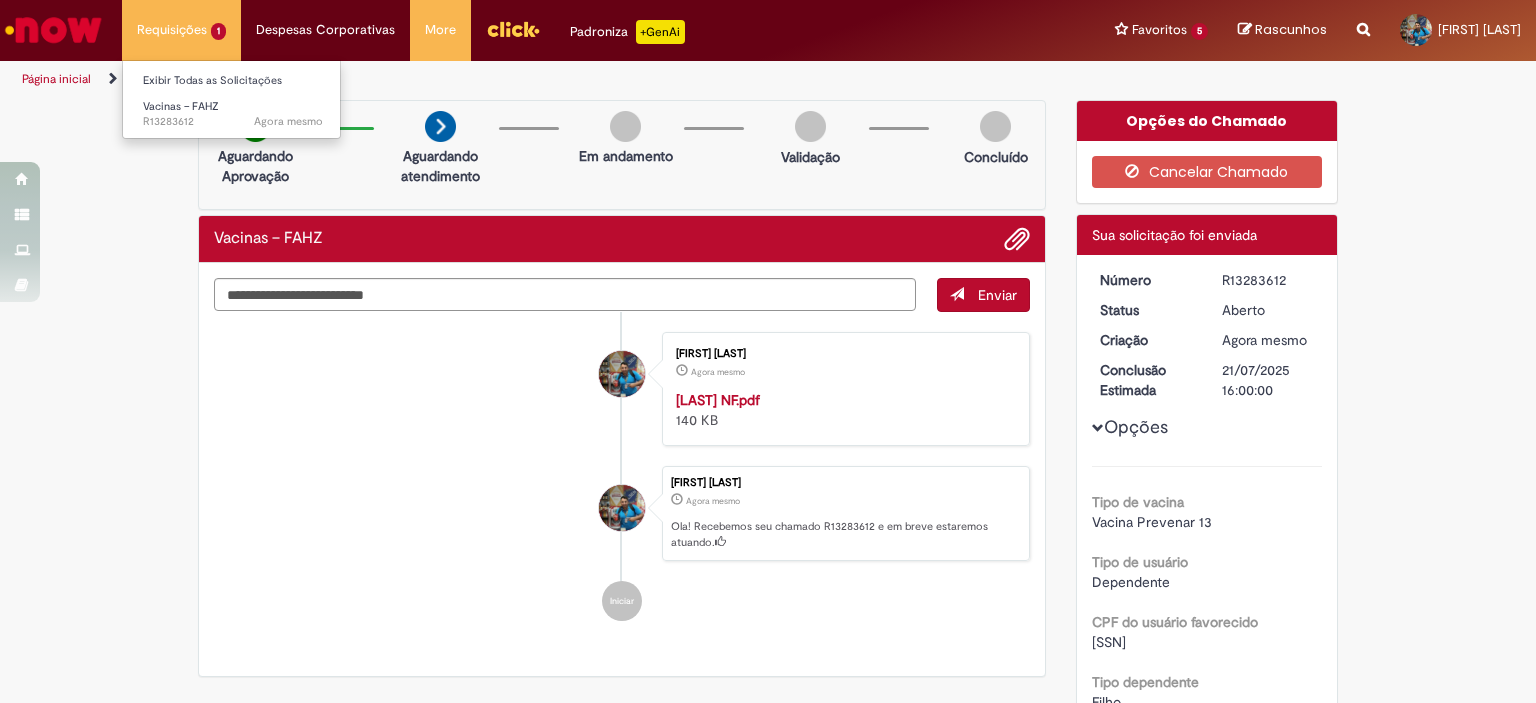 click on "Requisições   1
Exibir Todas as Solicitações
Vacinas – FAHZ
Agora mesmo Agora mesmo  R13283612" at bounding box center [181, 30] 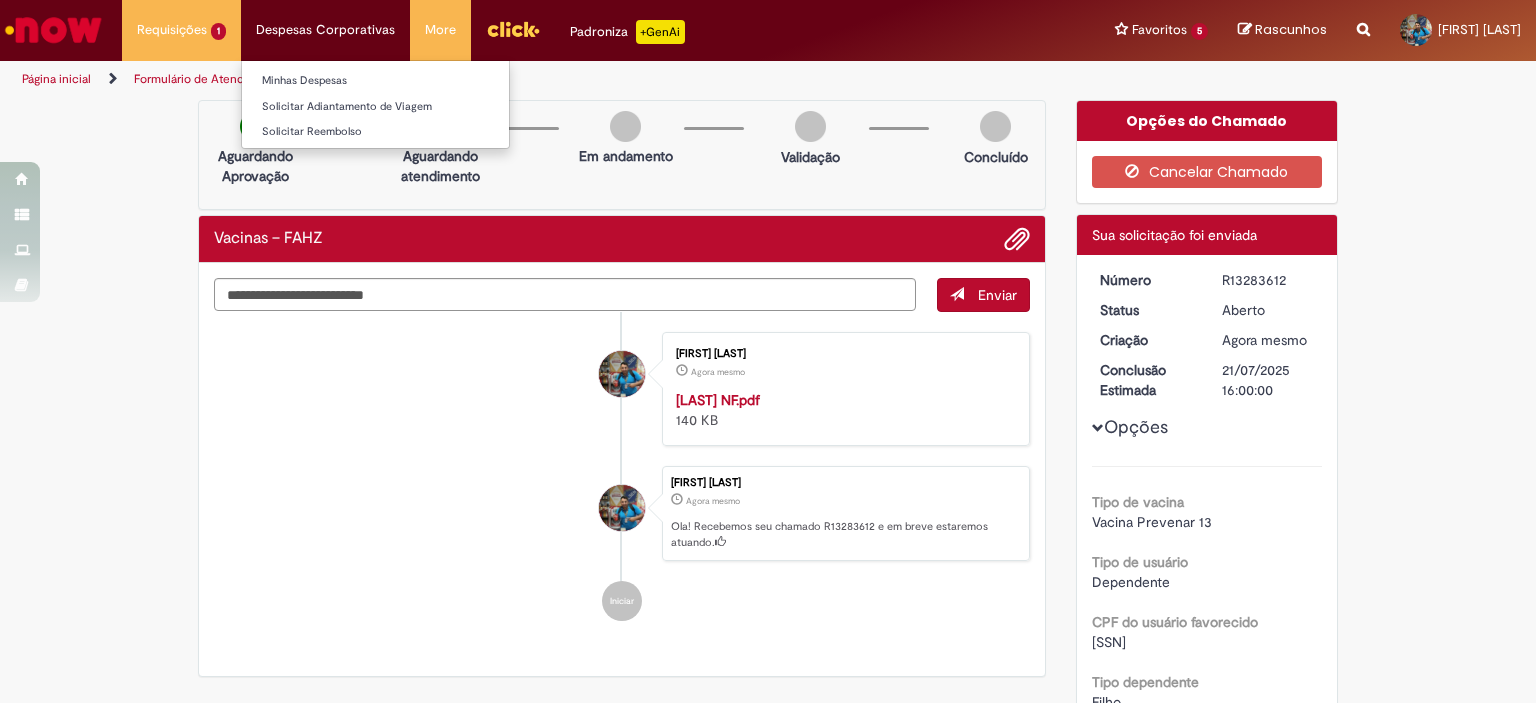 click on "Despesas Corporativas
Minhas Despesas
Solicitar Adiantamento de Viagem
Solicitar Reembolso" at bounding box center (181, 30) 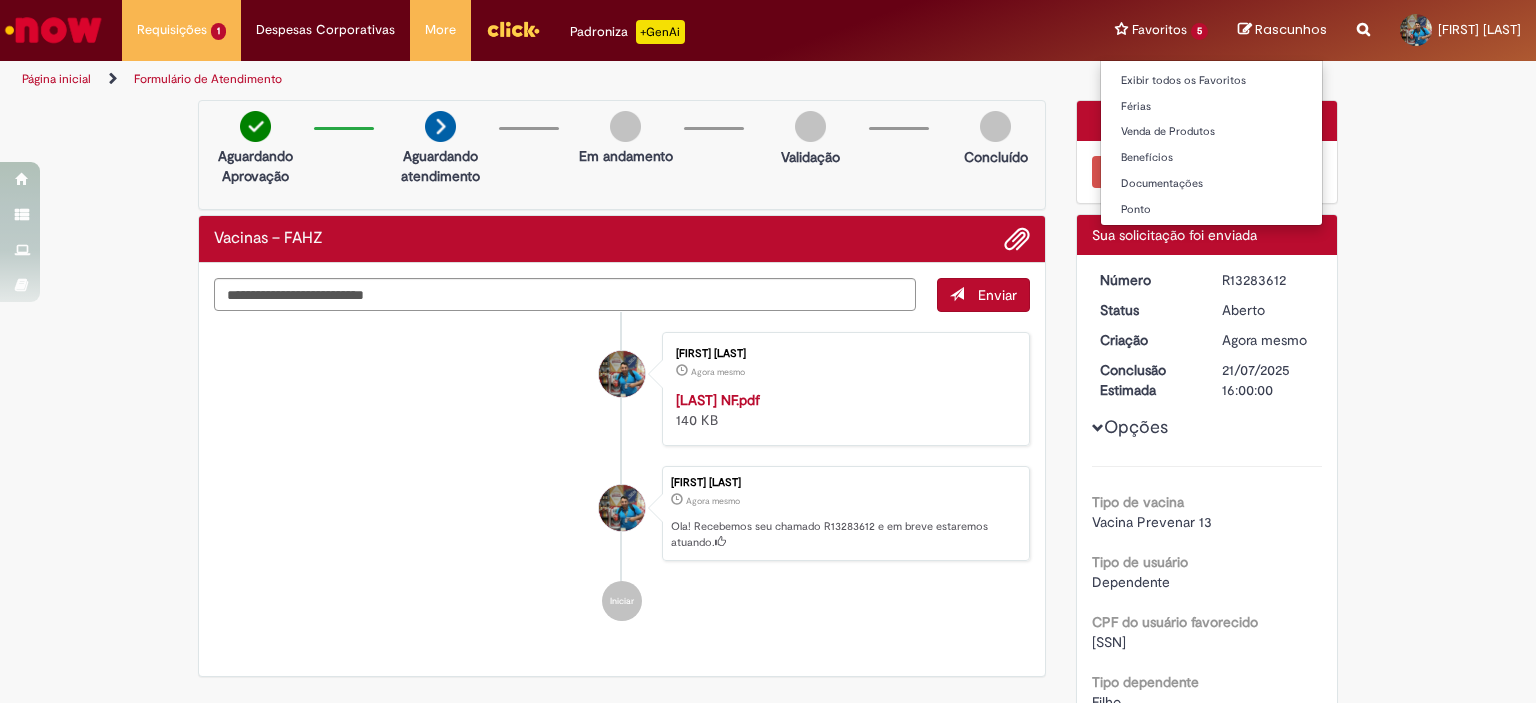 click on "Favoritos   5
Exibir todos os Favoritos
Férias
Venda de Produtos
Benefícios
Documentações
Ponto" at bounding box center [1161, 30] 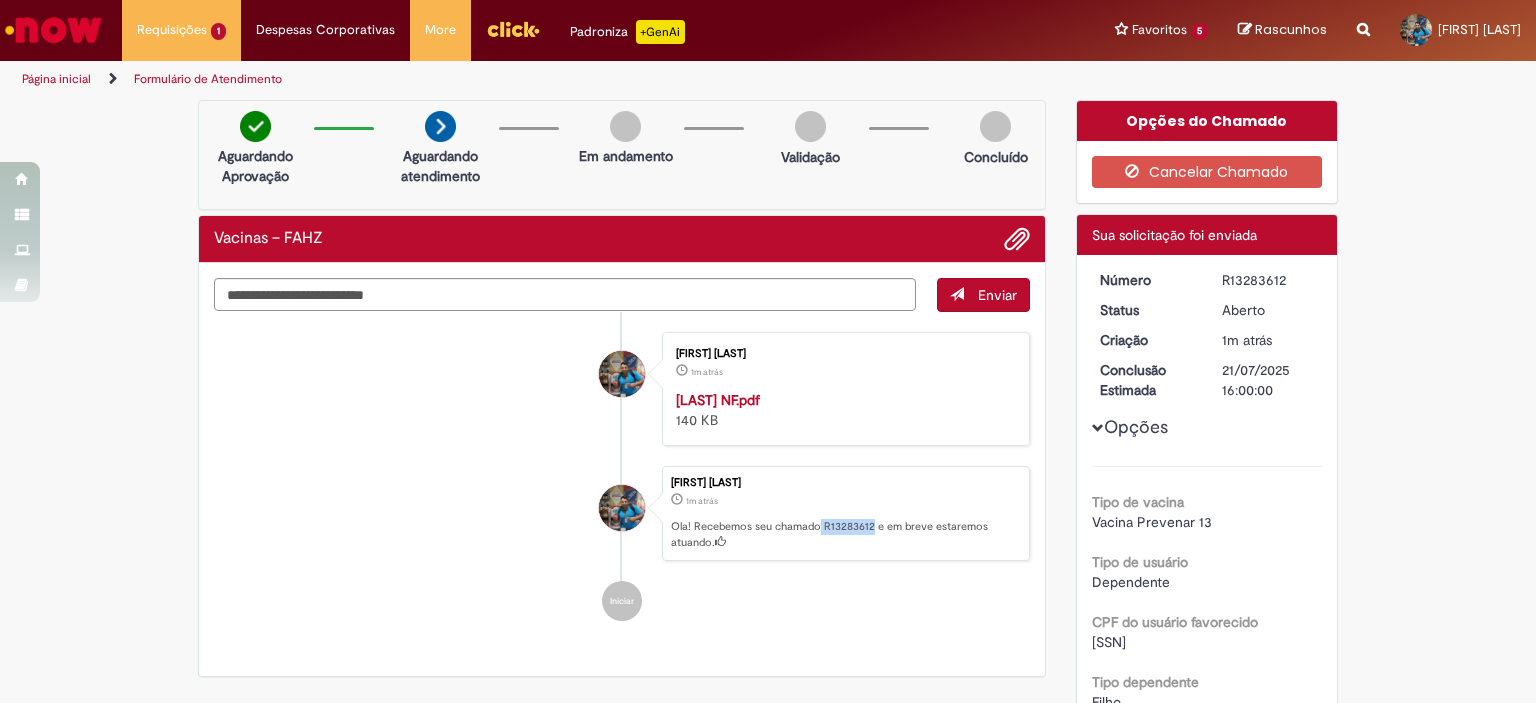 drag, startPoint x: 812, startPoint y: 519, endPoint x: 864, endPoint y: 527, distance: 52.611786 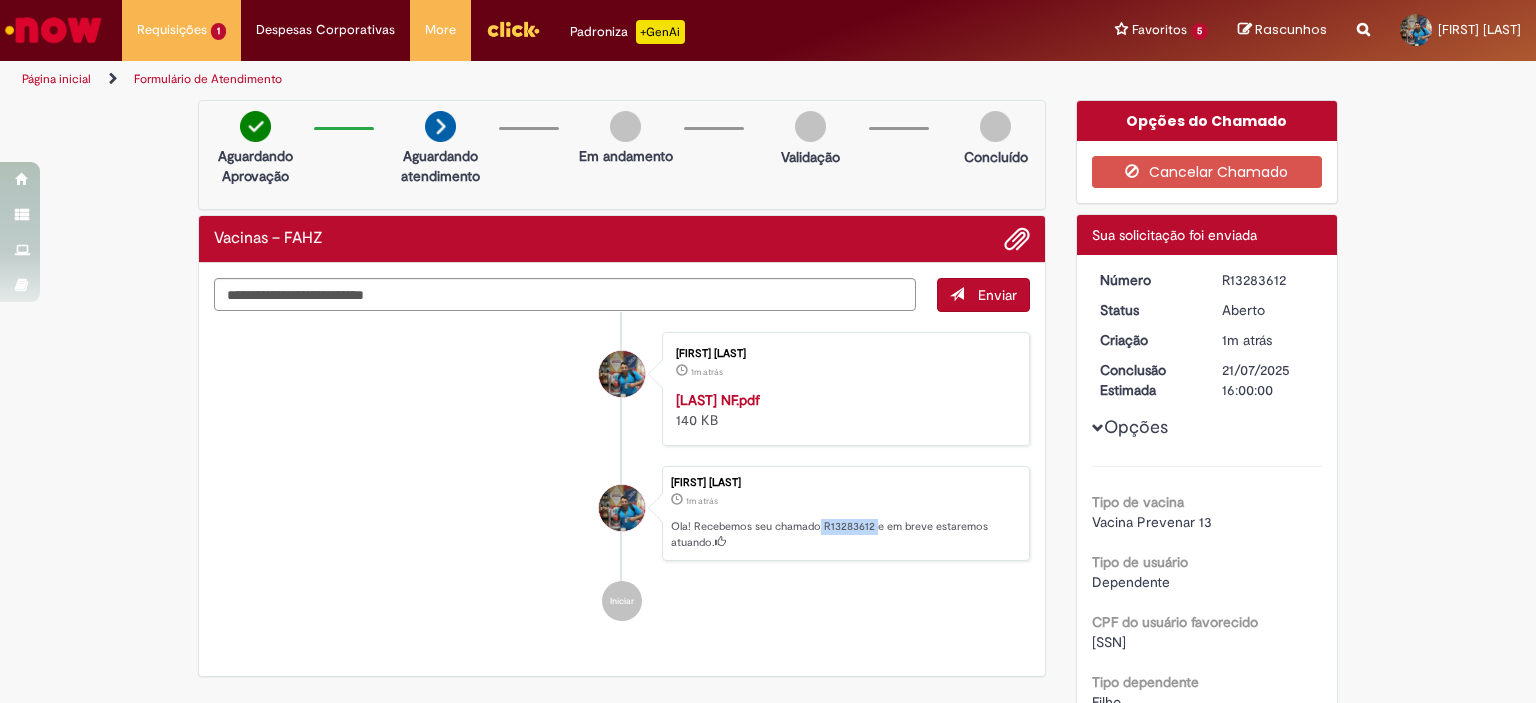 click on "Ola! Recebemos seu chamado R13283612 e em breve estaremos atuando." at bounding box center [845, 534] 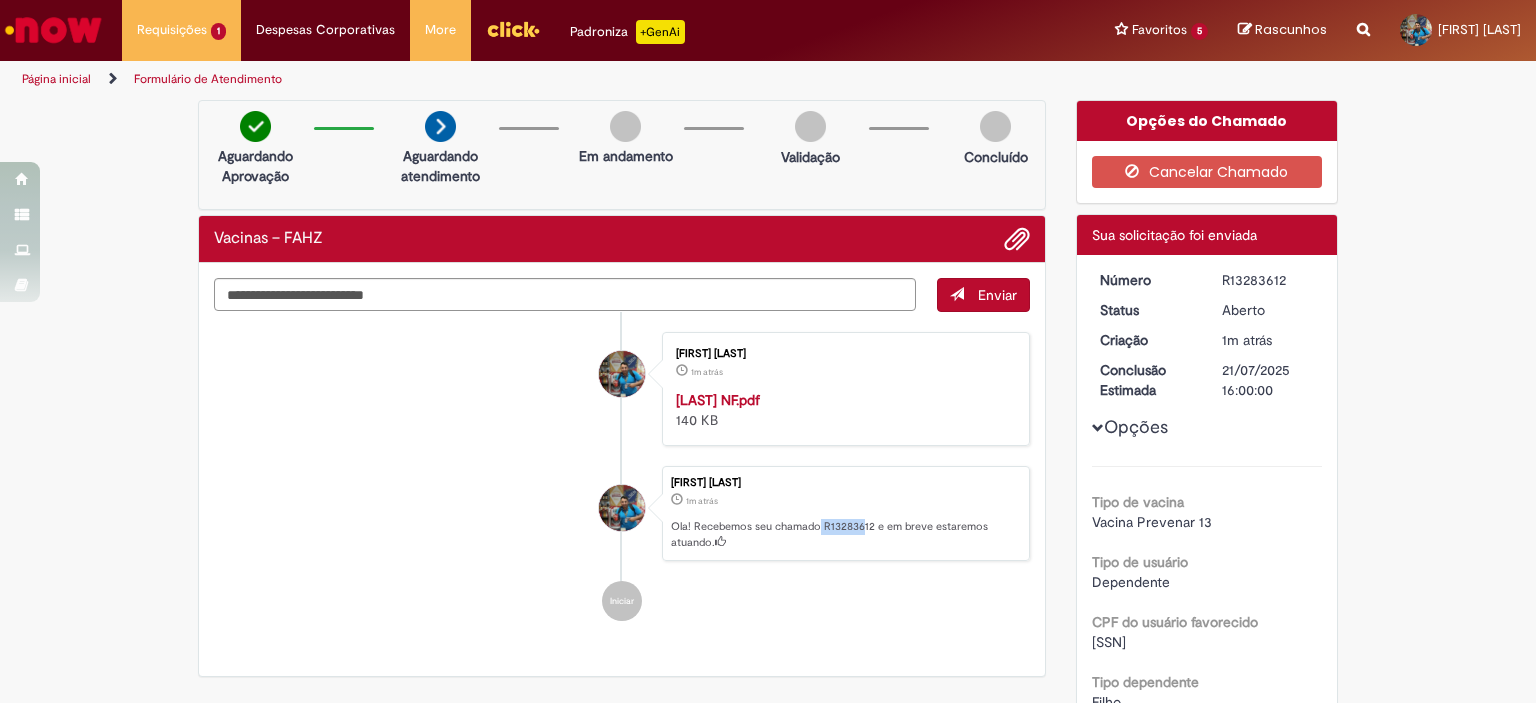 drag, startPoint x: 813, startPoint y: 519, endPoint x: 857, endPoint y: 528, distance: 44.911022 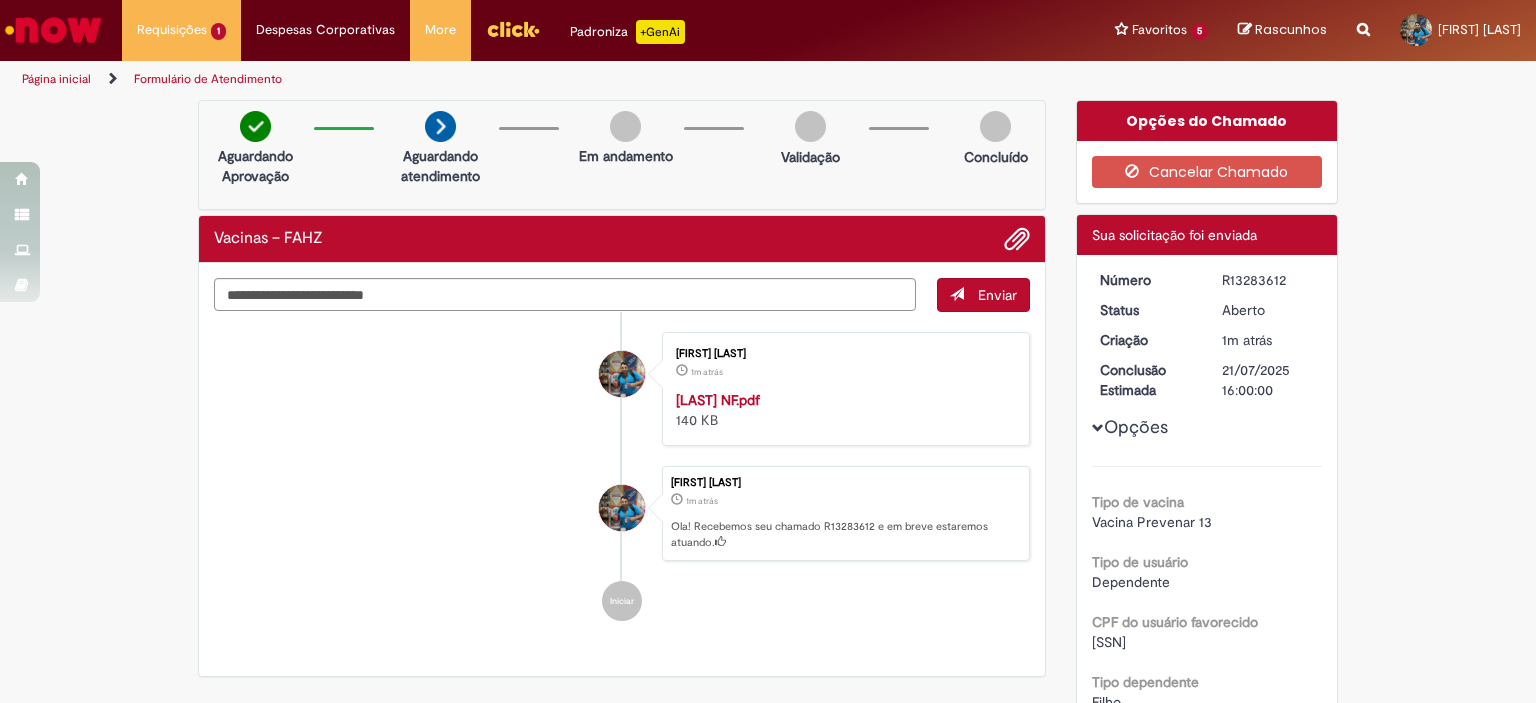 click on "Ola! Recebemos seu chamado R13283612 e em breve estaremos atuando." at bounding box center [845, 534] 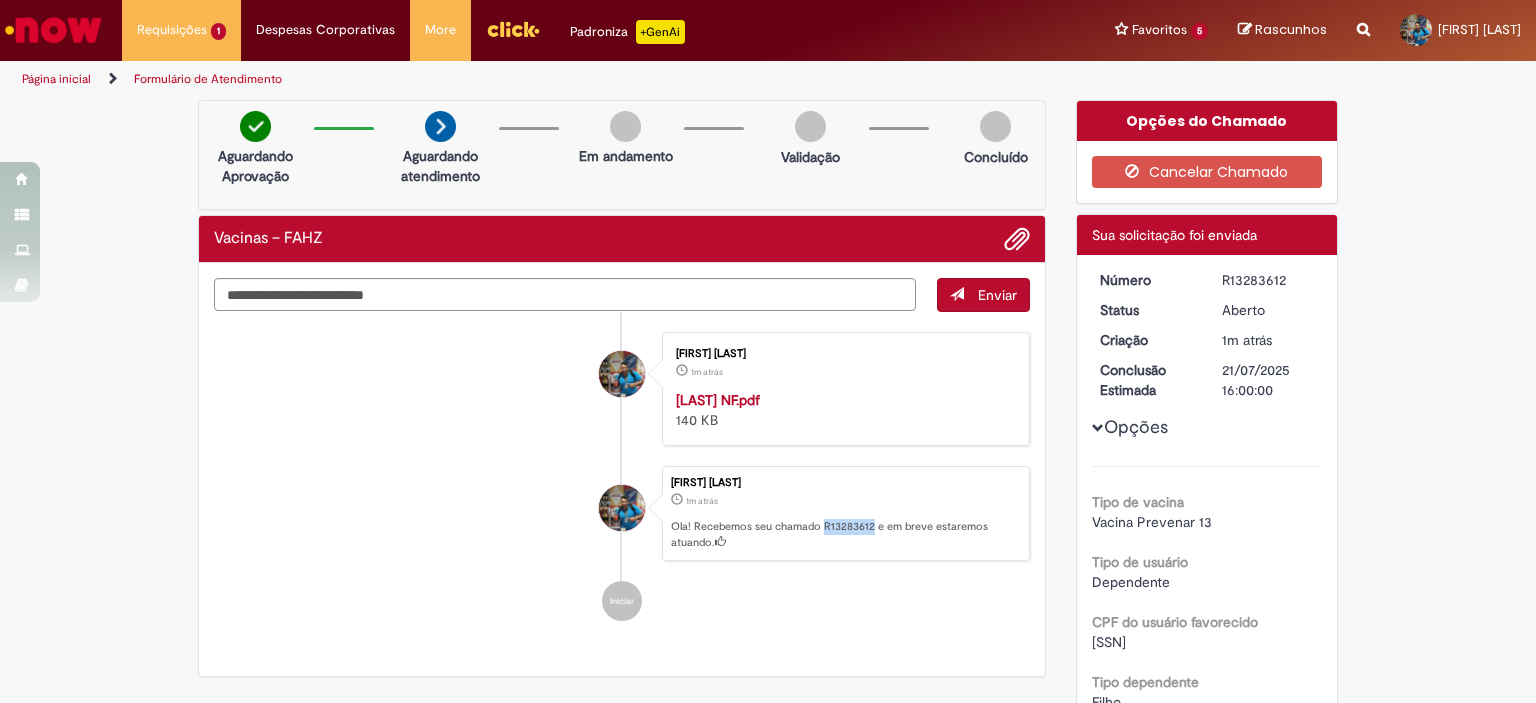 drag, startPoint x: 864, startPoint y: 520, endPoint x: 816, endPoint y: 511, distance: 48.83646 